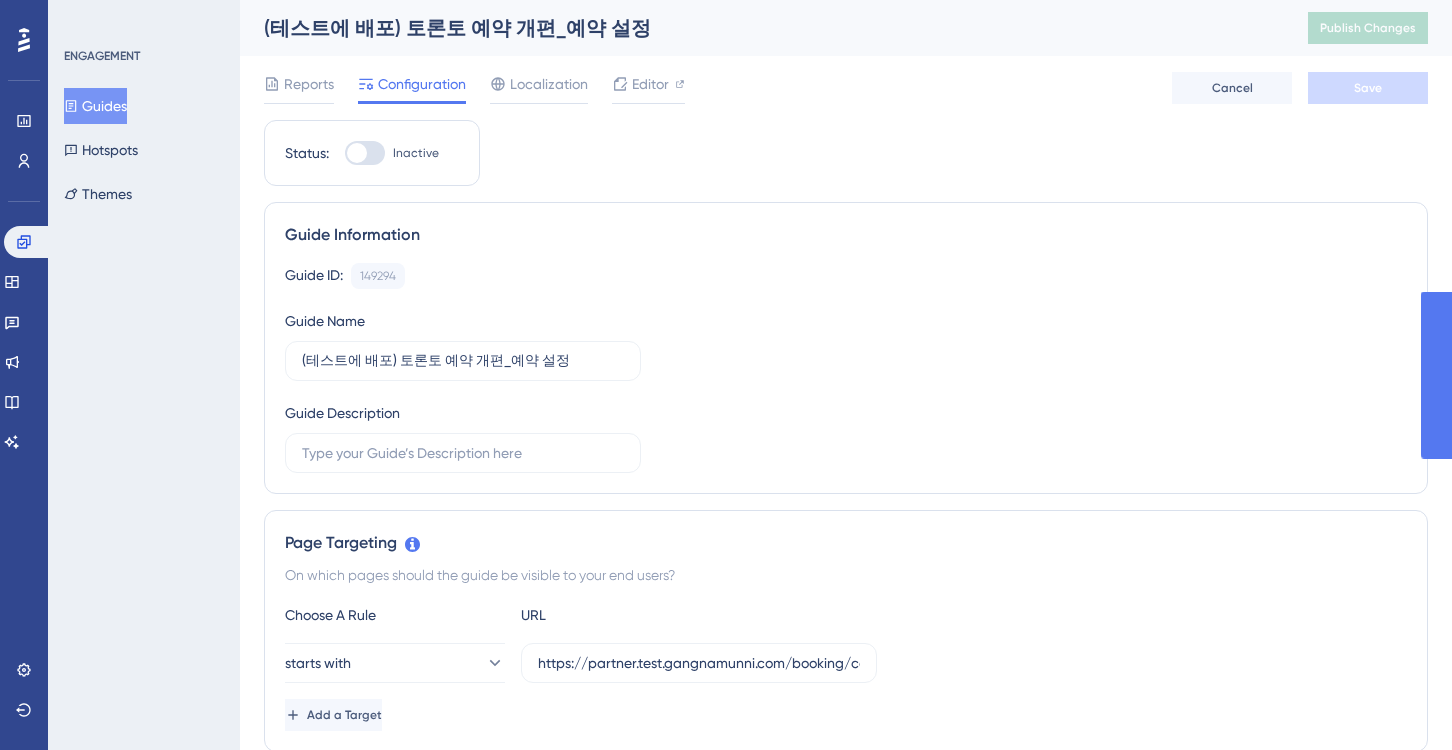 scroll, scrollTop: 0, scrollLeft: 0, axis: both 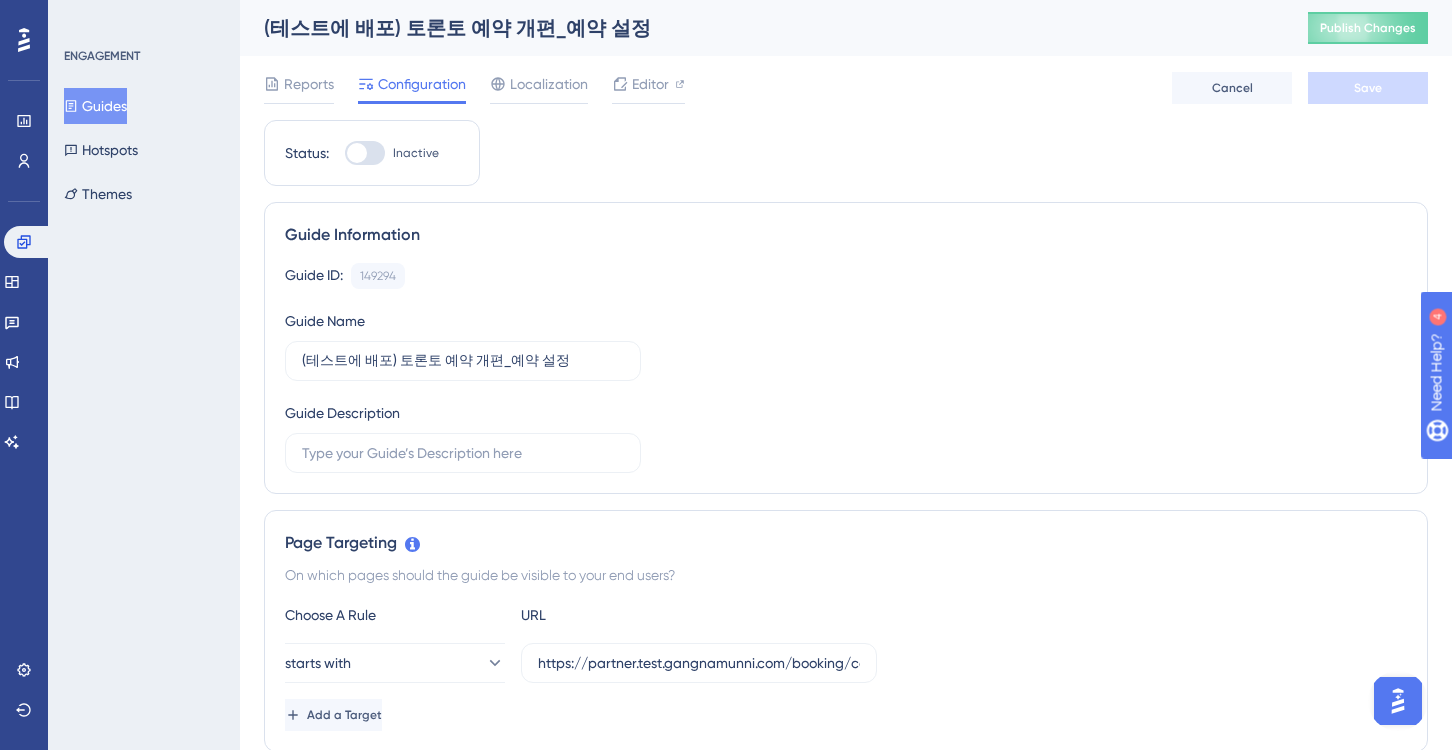click on "Inactive" at bounding box center (392, 153) 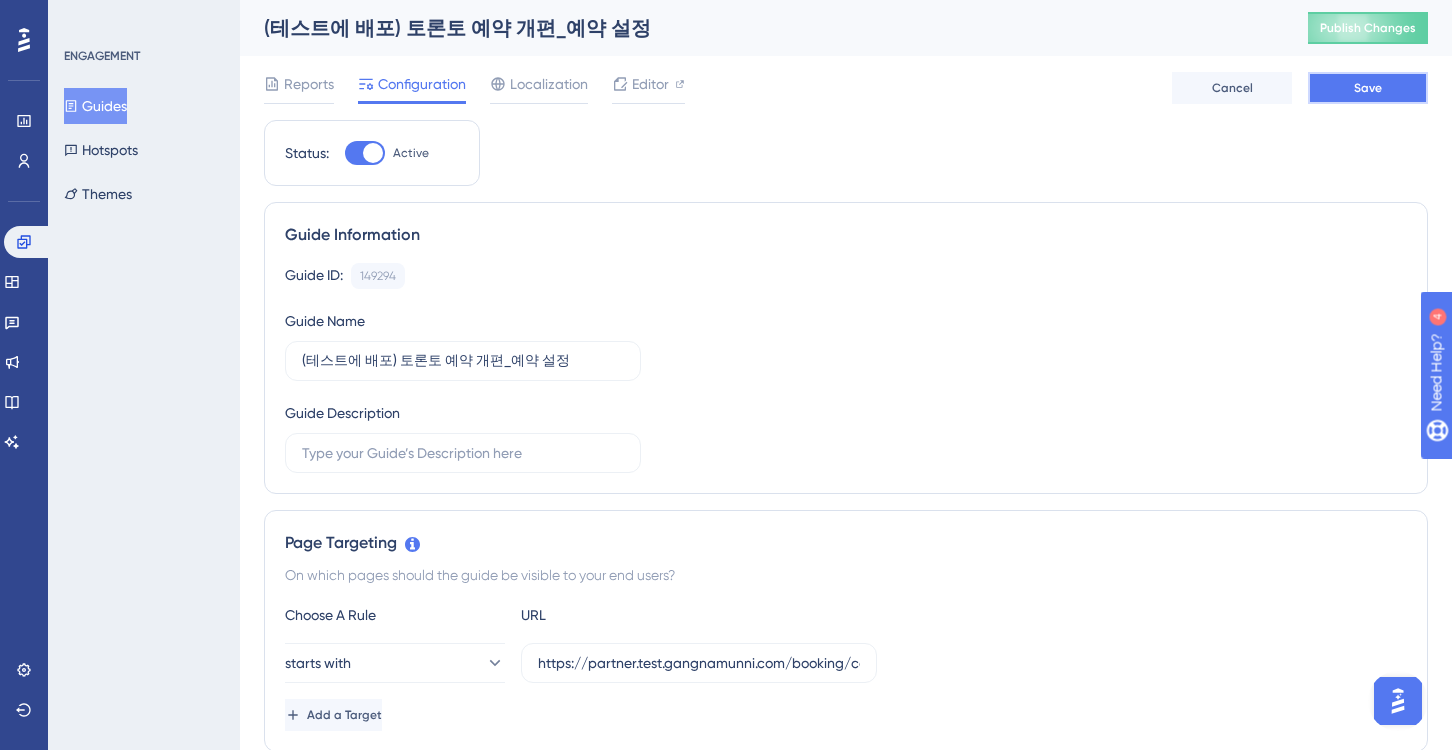 click on "Save" at bounding box center (1368, 88) 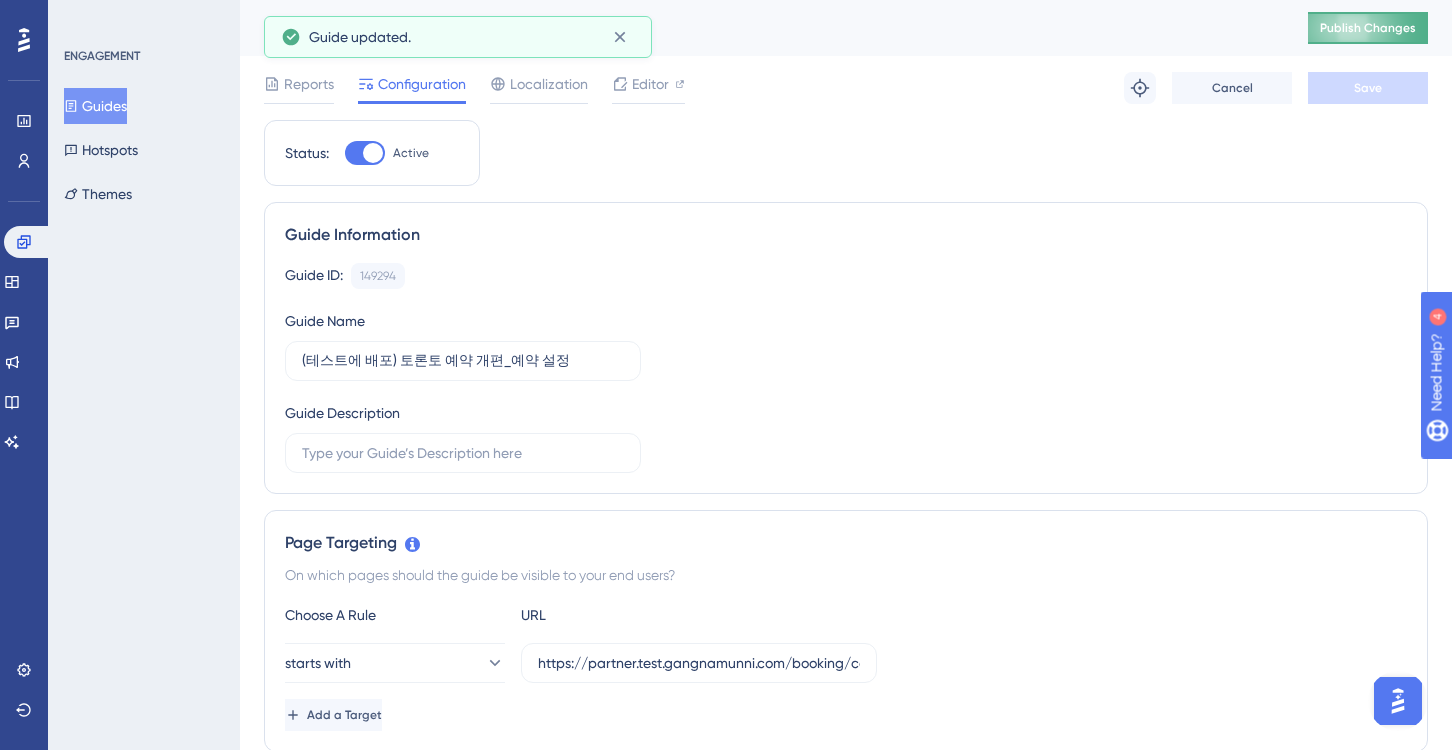 click on "Publish Changes" at bounding box center (1368, 28) 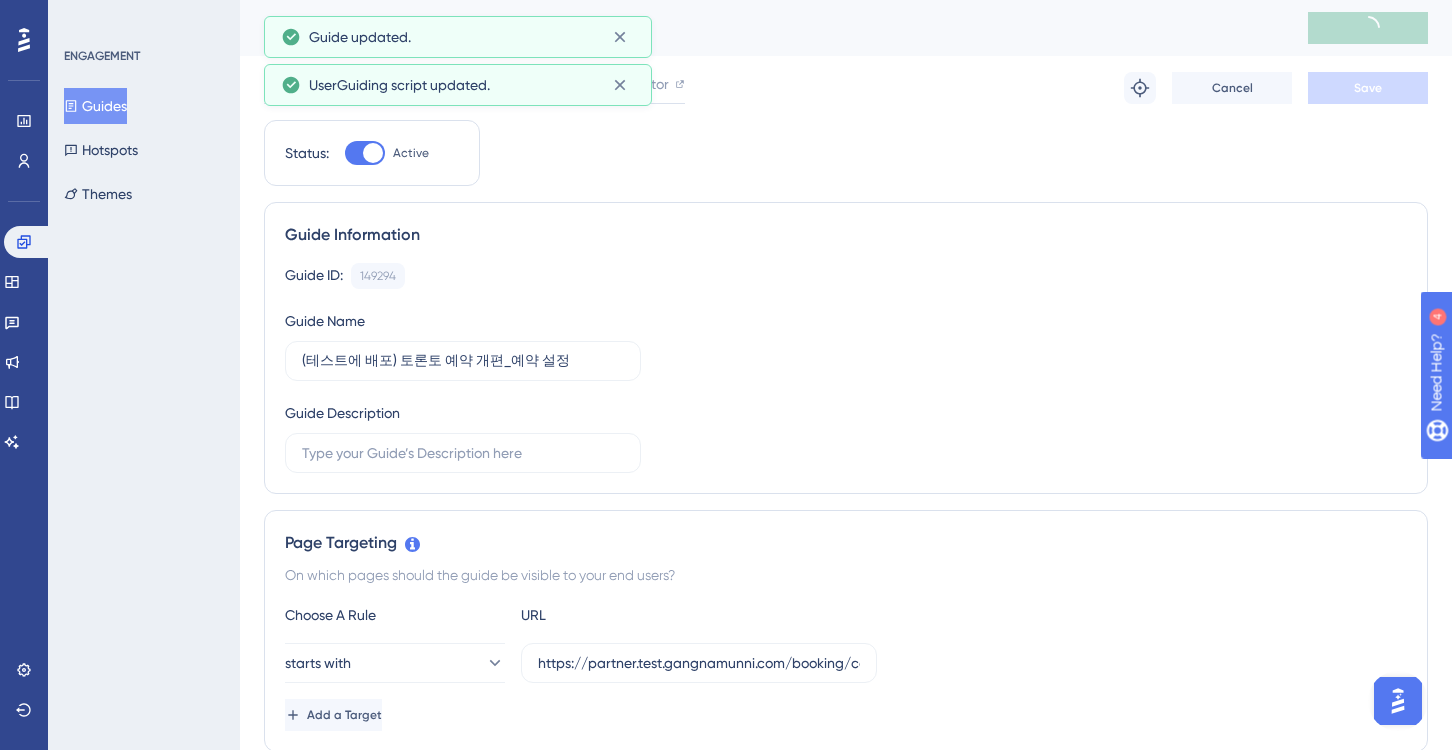 click 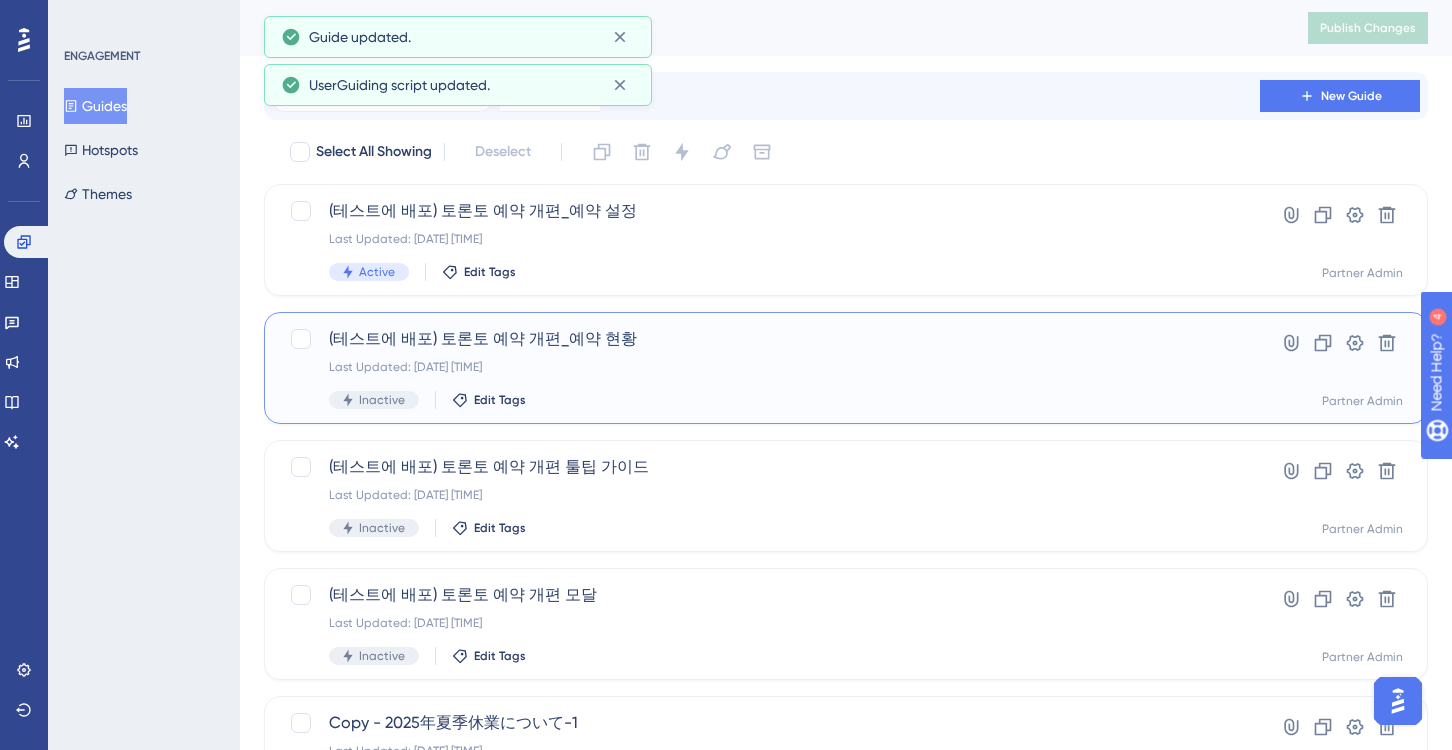 click on "Last Updated: 2025년 8월 08일 오후 02:53" at bounding box center (766, 367) 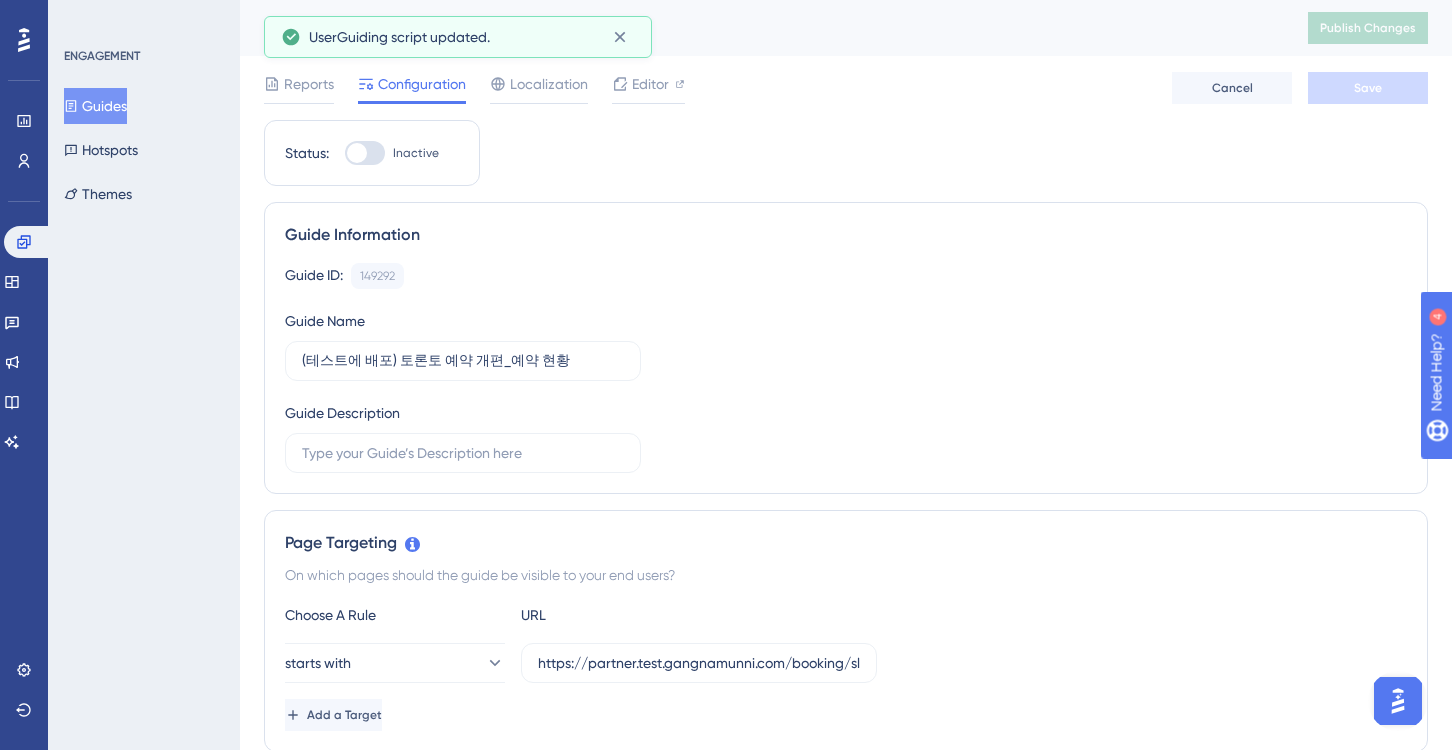 click at bounding box center [357, 153] 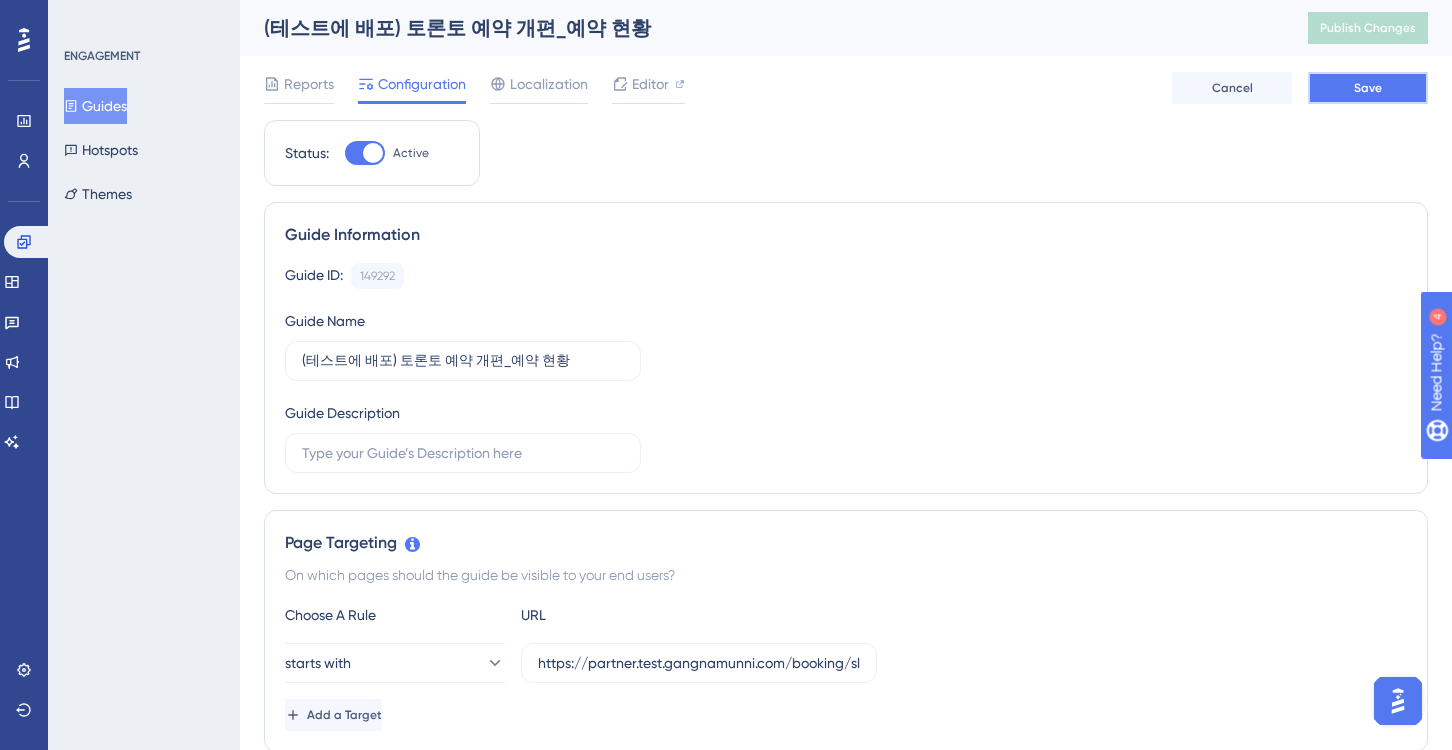 click on "Save" at bounding box center [1368, 88] 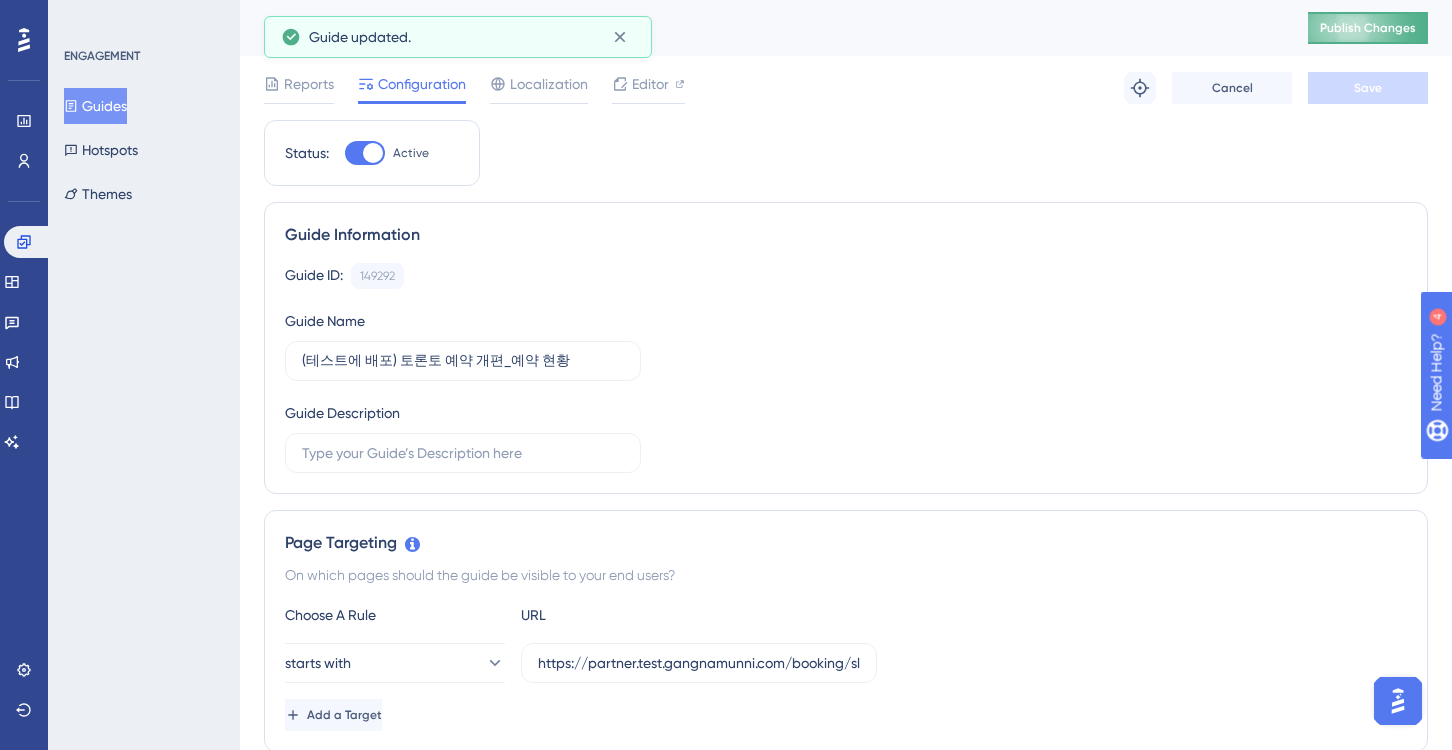 click on "Publish Changes" at bounding box center [1368, 28] 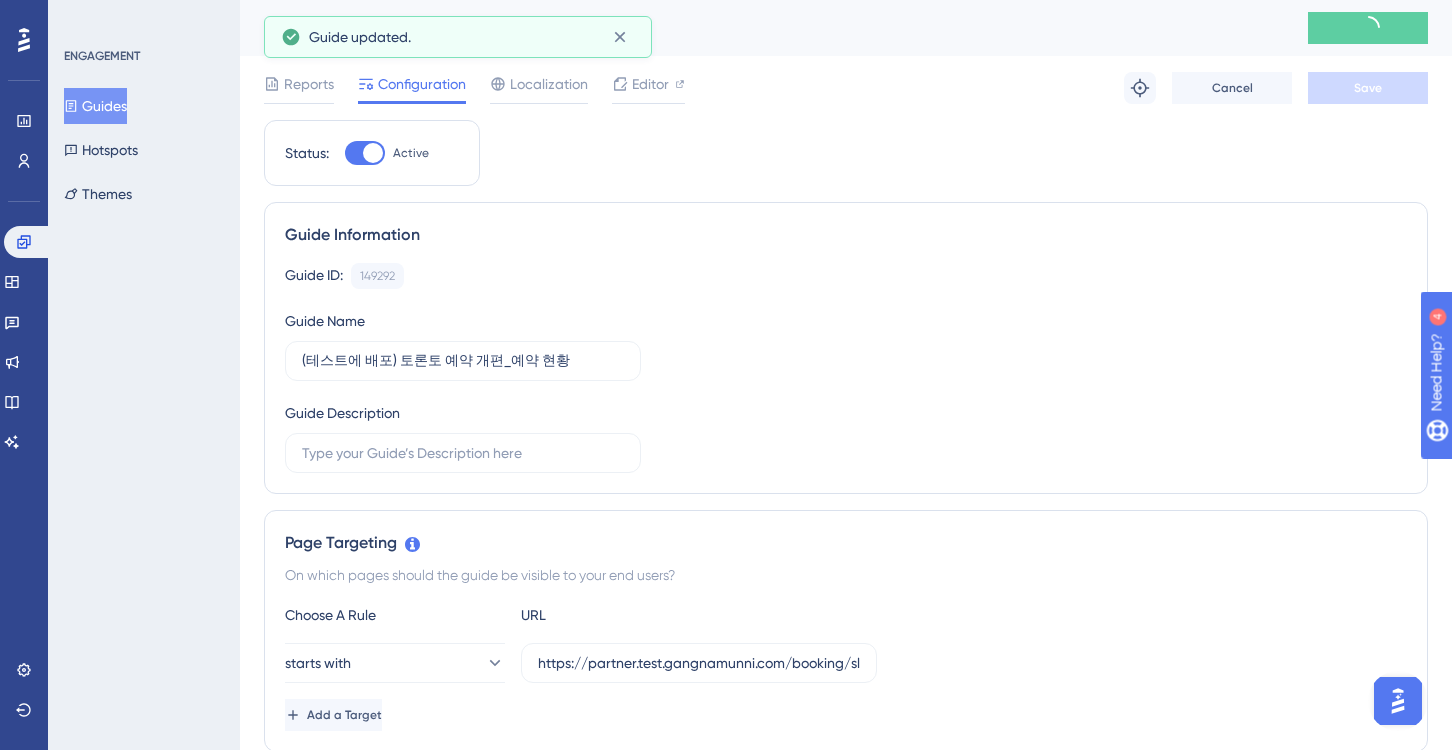 click on "Guides" at bounding box center [95, 106] 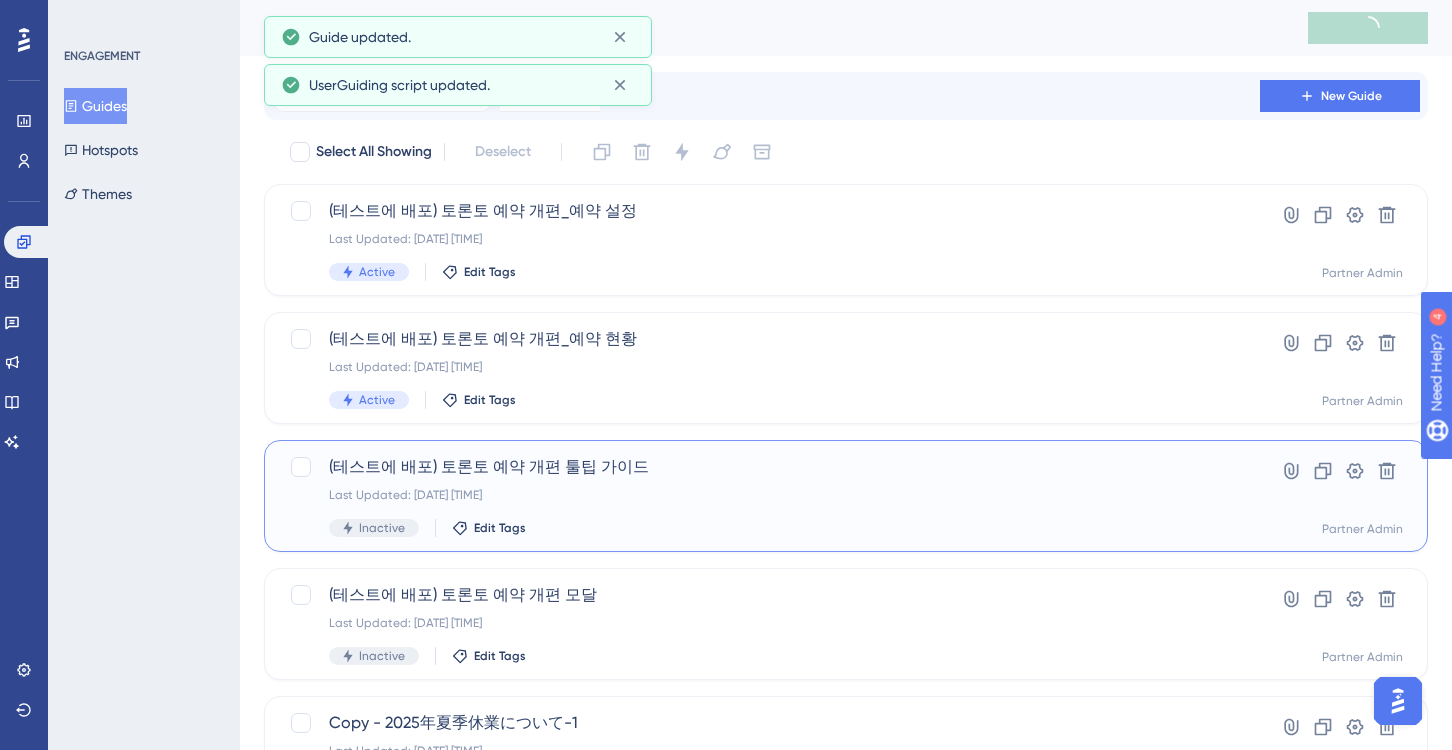 click on "(테스트에 배포) 토론토 예약 개편 툴팁 가이드 Last Updated: 2025년 8월 08일 오후 02:41 Inactive Edit Tags" at bounding box center (766, 496) 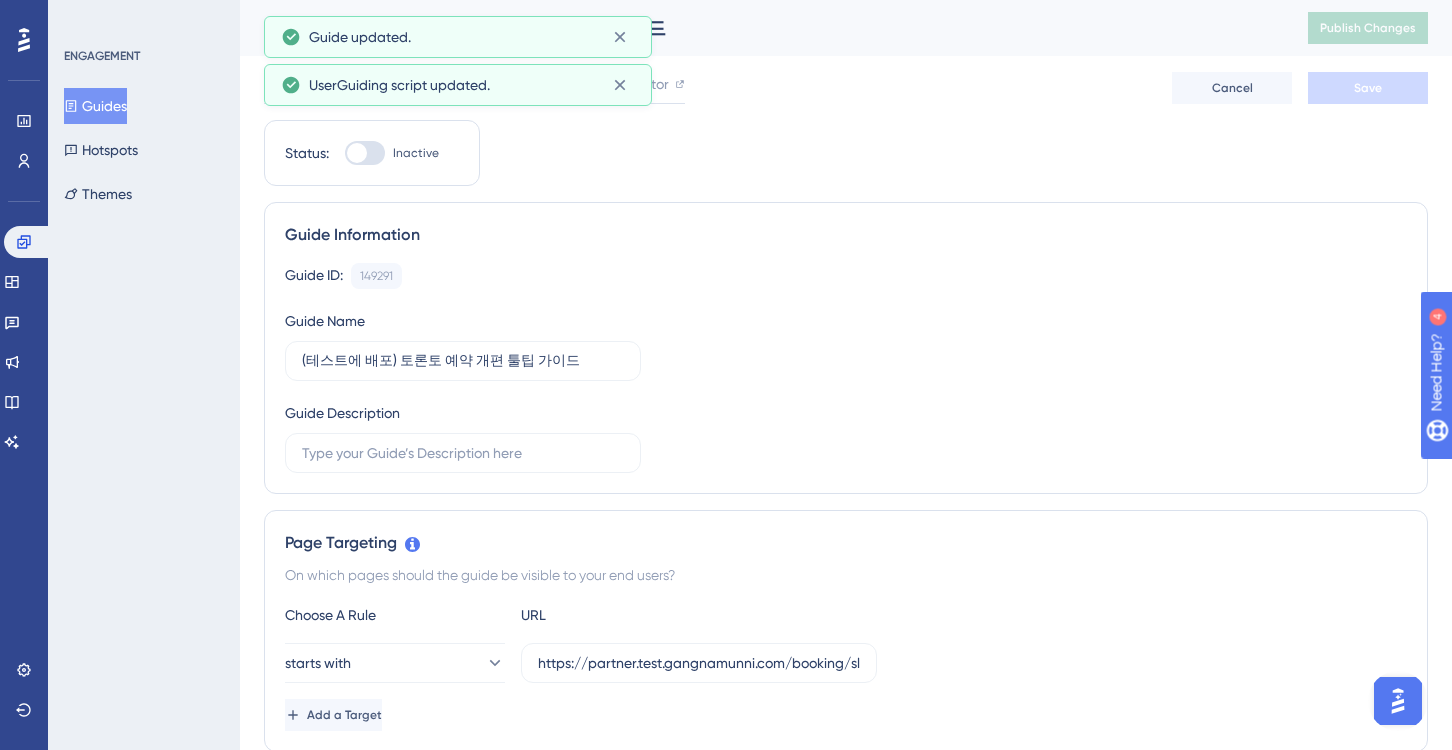 click at bounding box center [365, 153] 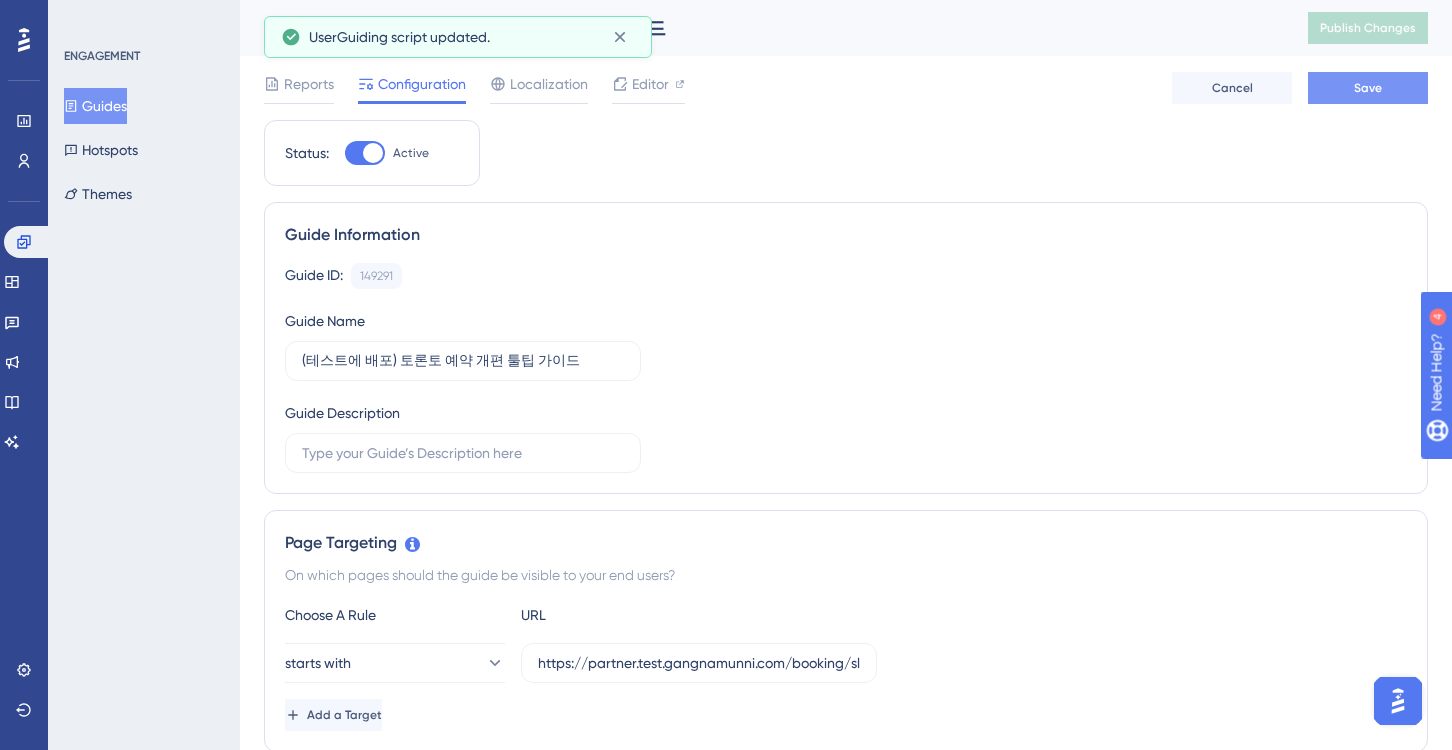 click on "Save" at bounding box center [1368, 88] 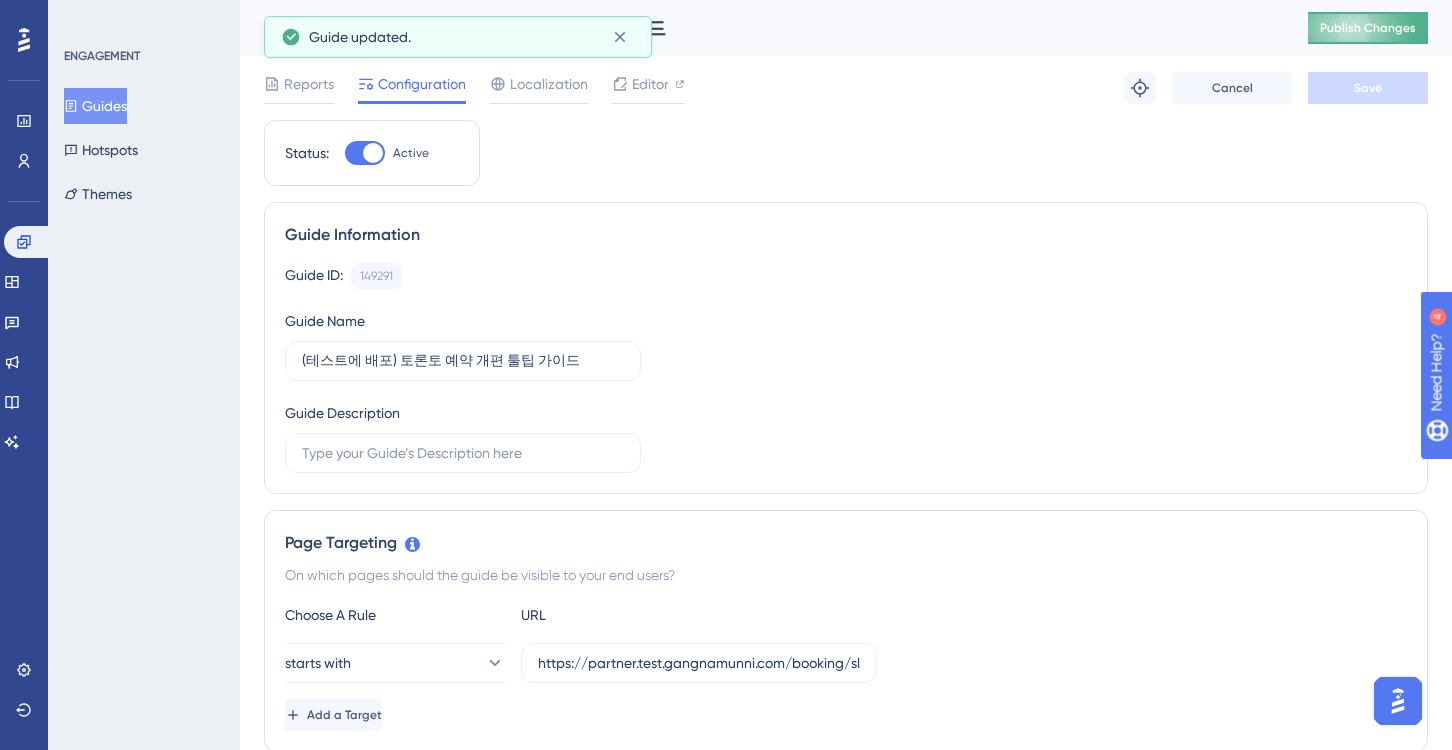 click on "Publish Changes" at bounding box center (1368, 28) 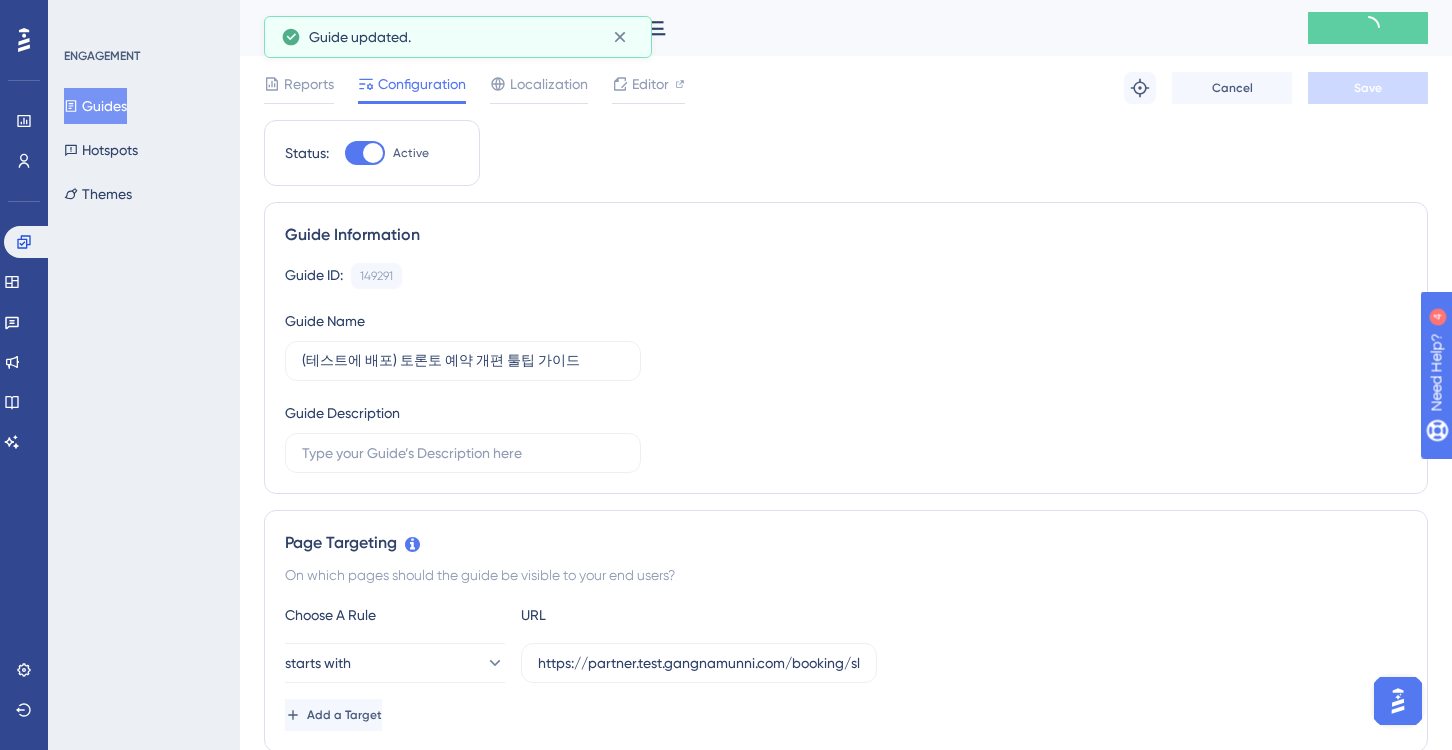 click on "Guides" at bounding box center (95, 106) 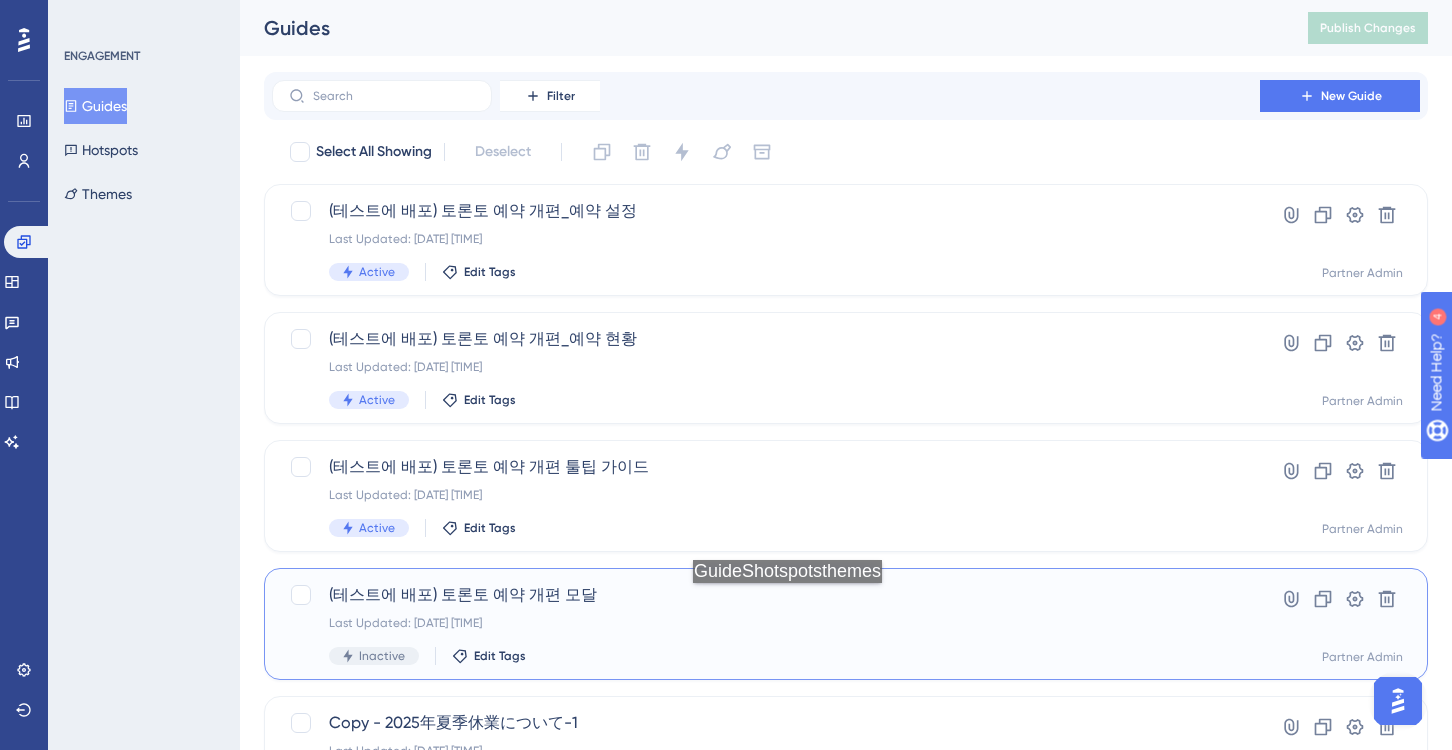 click on "(테스트에 배포) 토론토 예약 개편 모달" at bounding box center (766, 595) 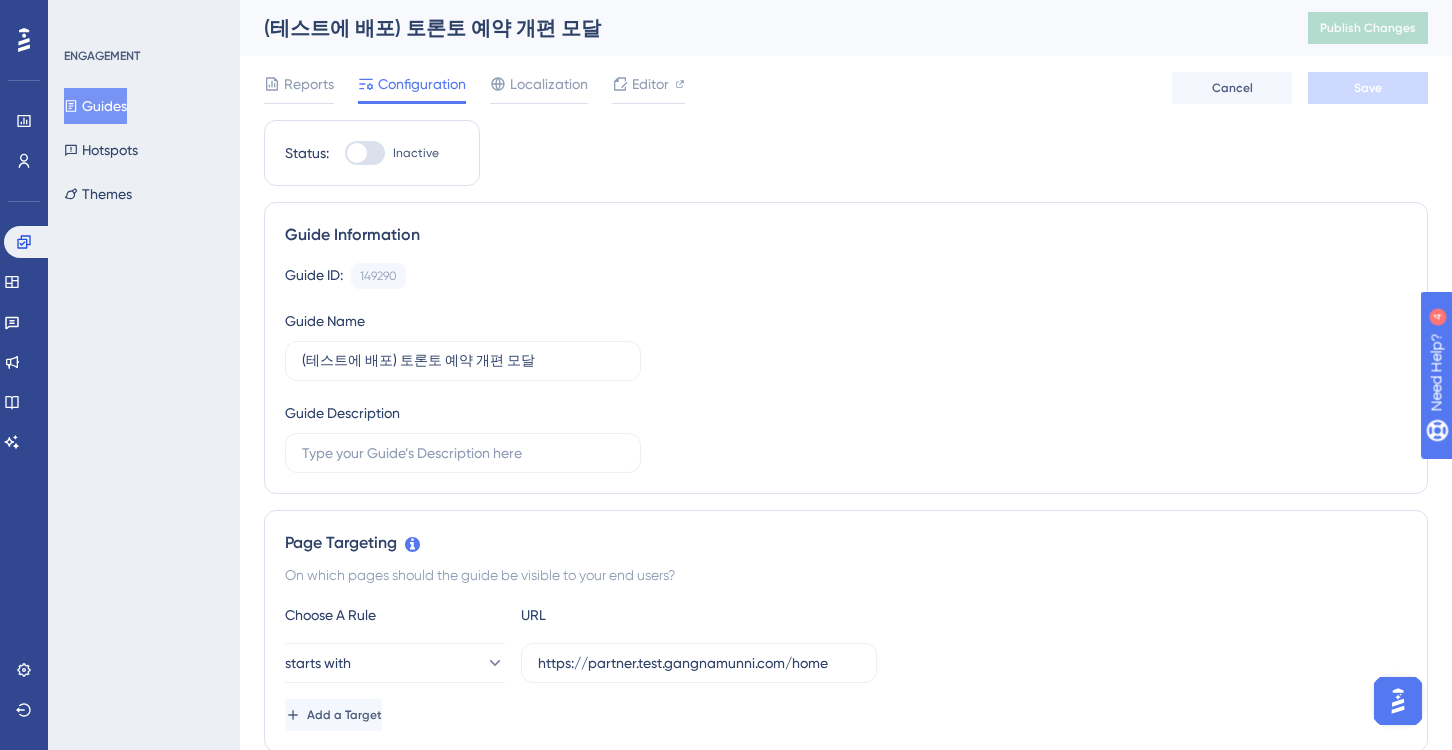 click at bounding box center (365, 153) 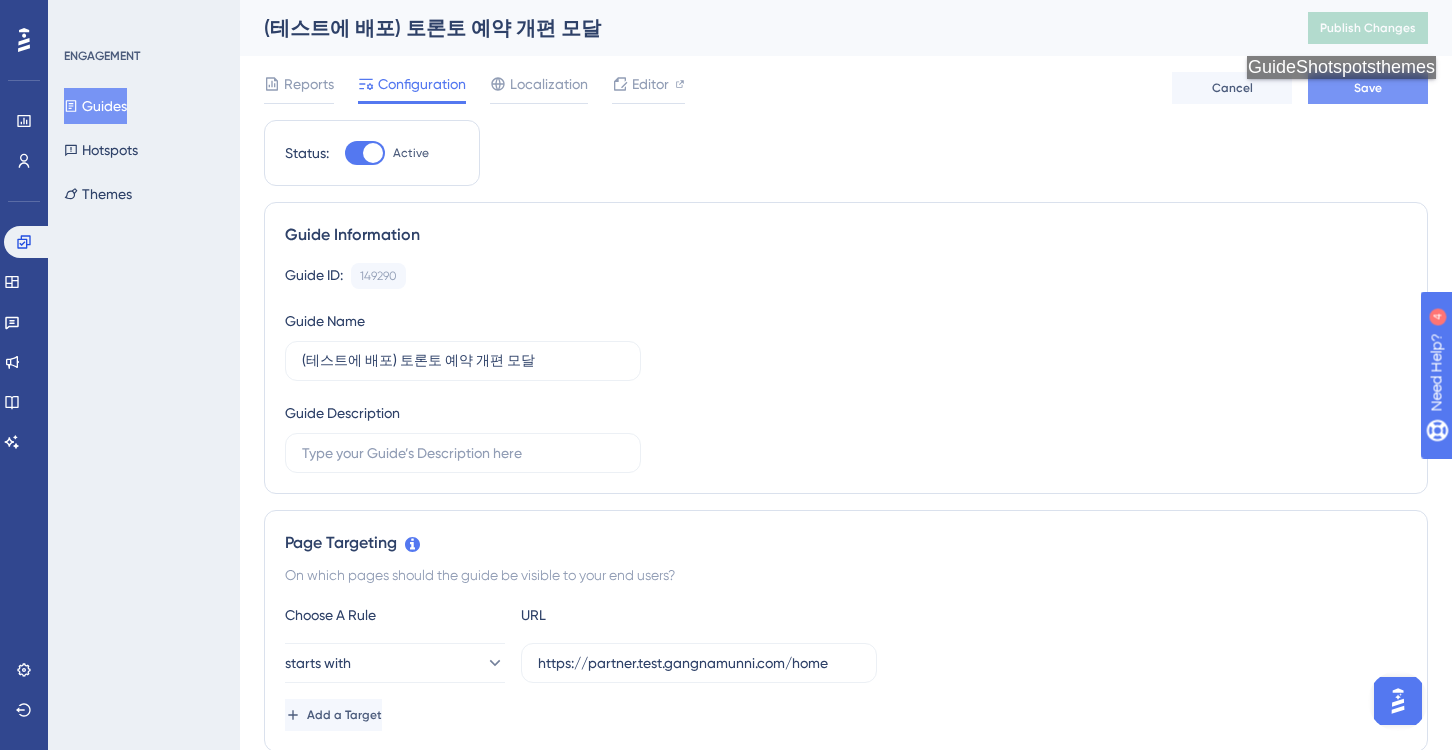 click on "Save" at bounding box center (1368, 88) 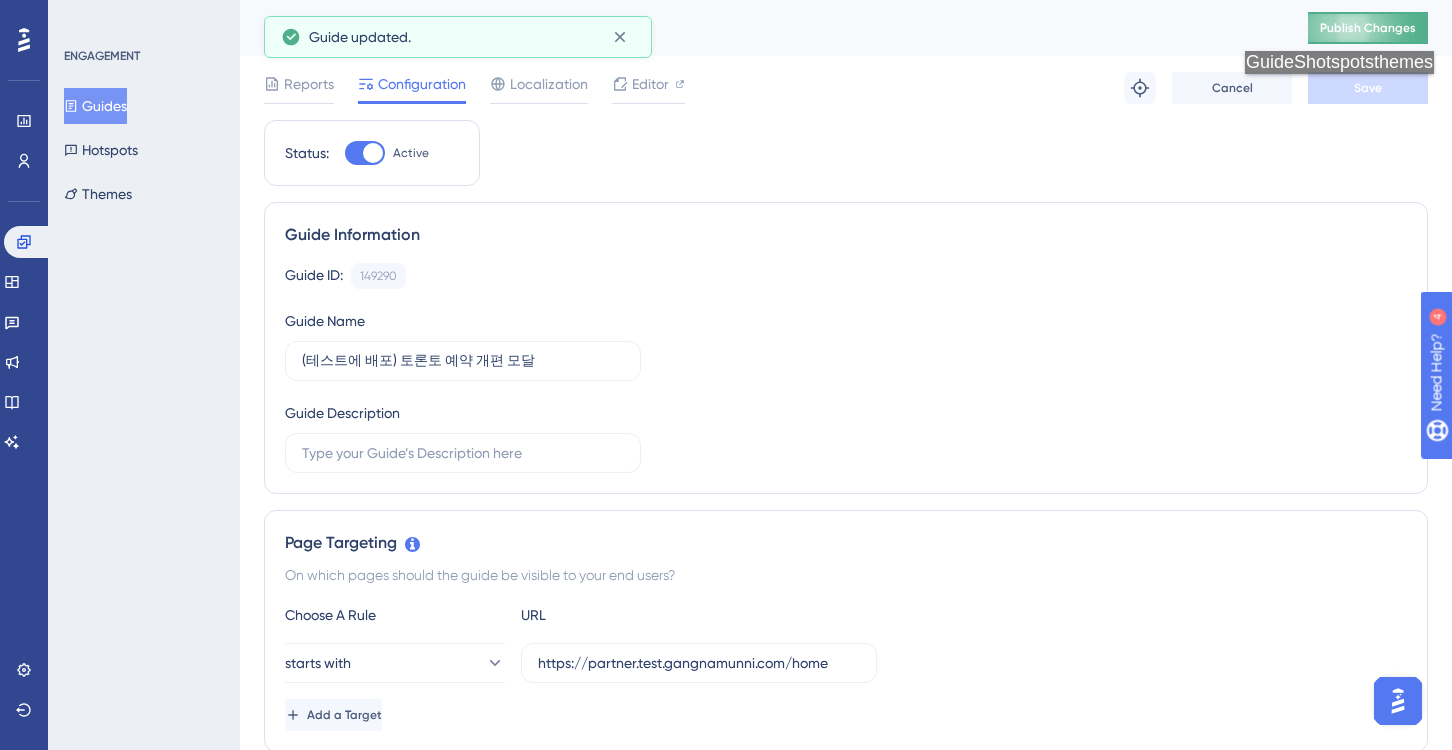click on "Publish Changes" at bounding box center [1368, 28] 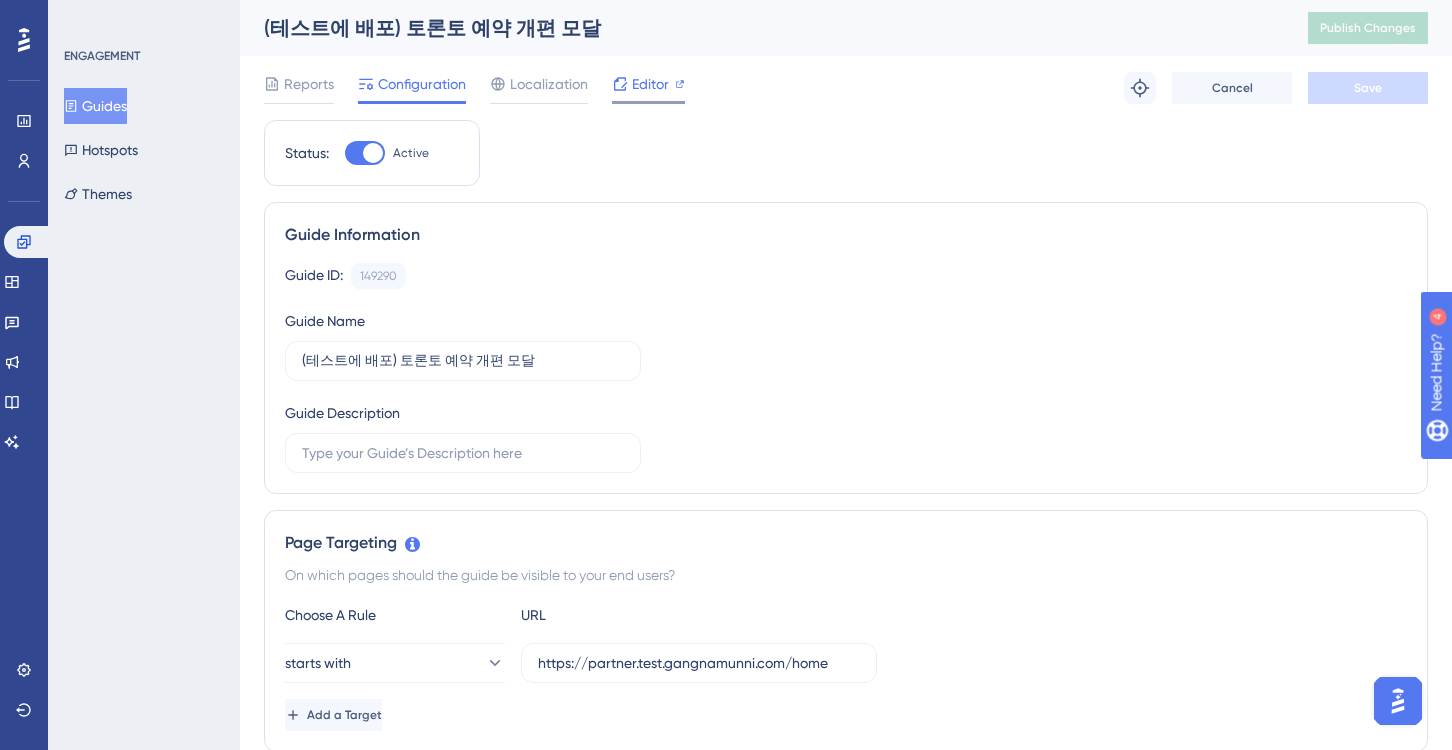 click on "Editor" at bounding box center [648, 88] 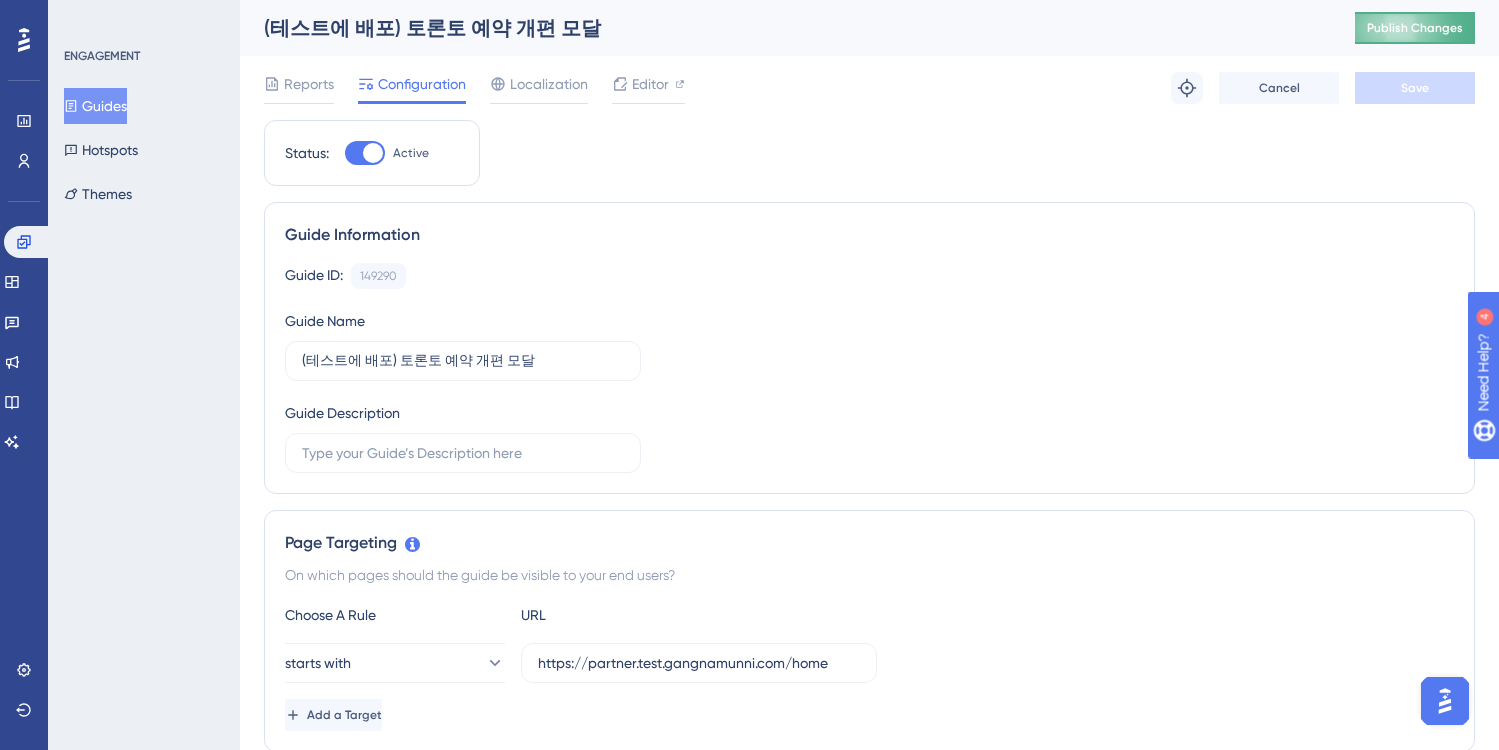 click on "Publish Changes" at bounding box center (1415, 28) 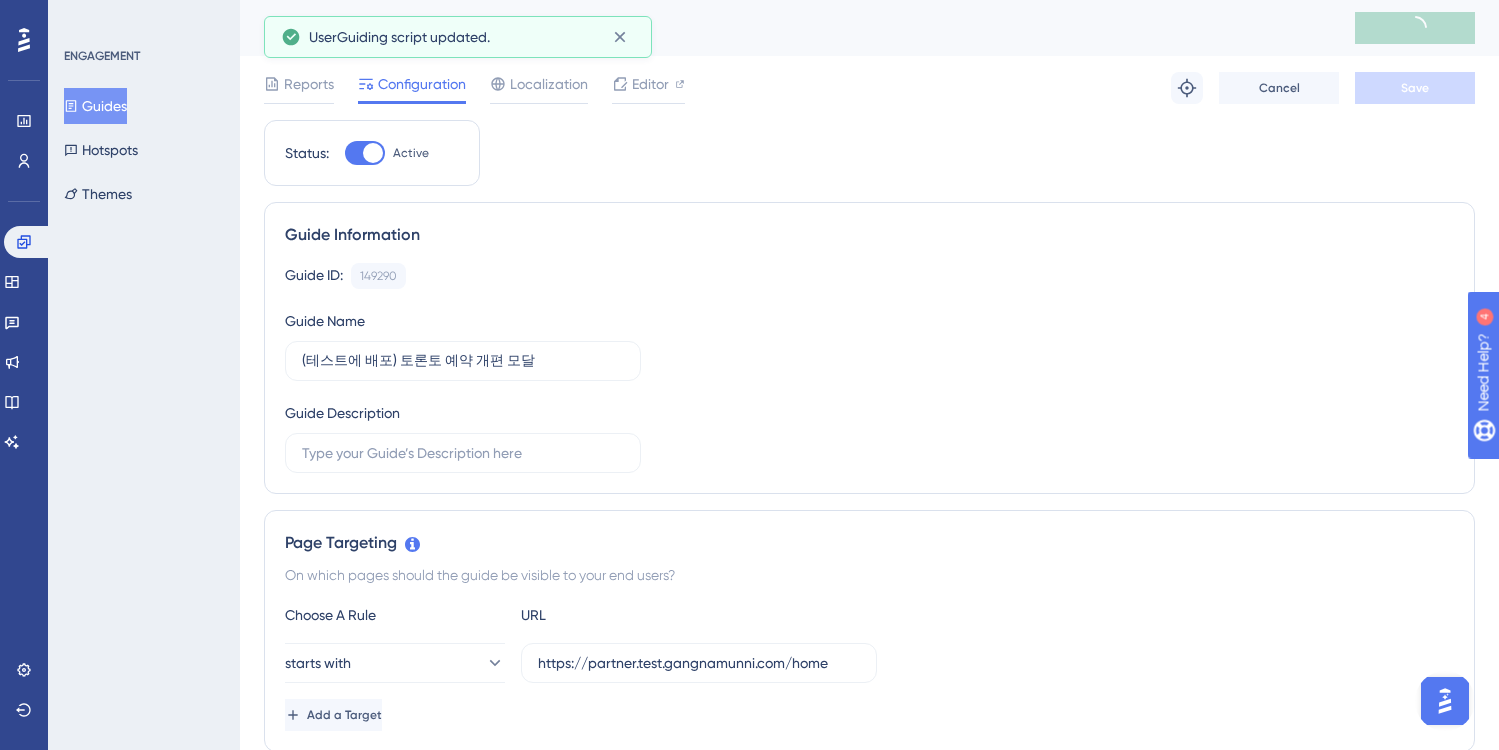 click on "Guides" at bounding box center (95, 106) 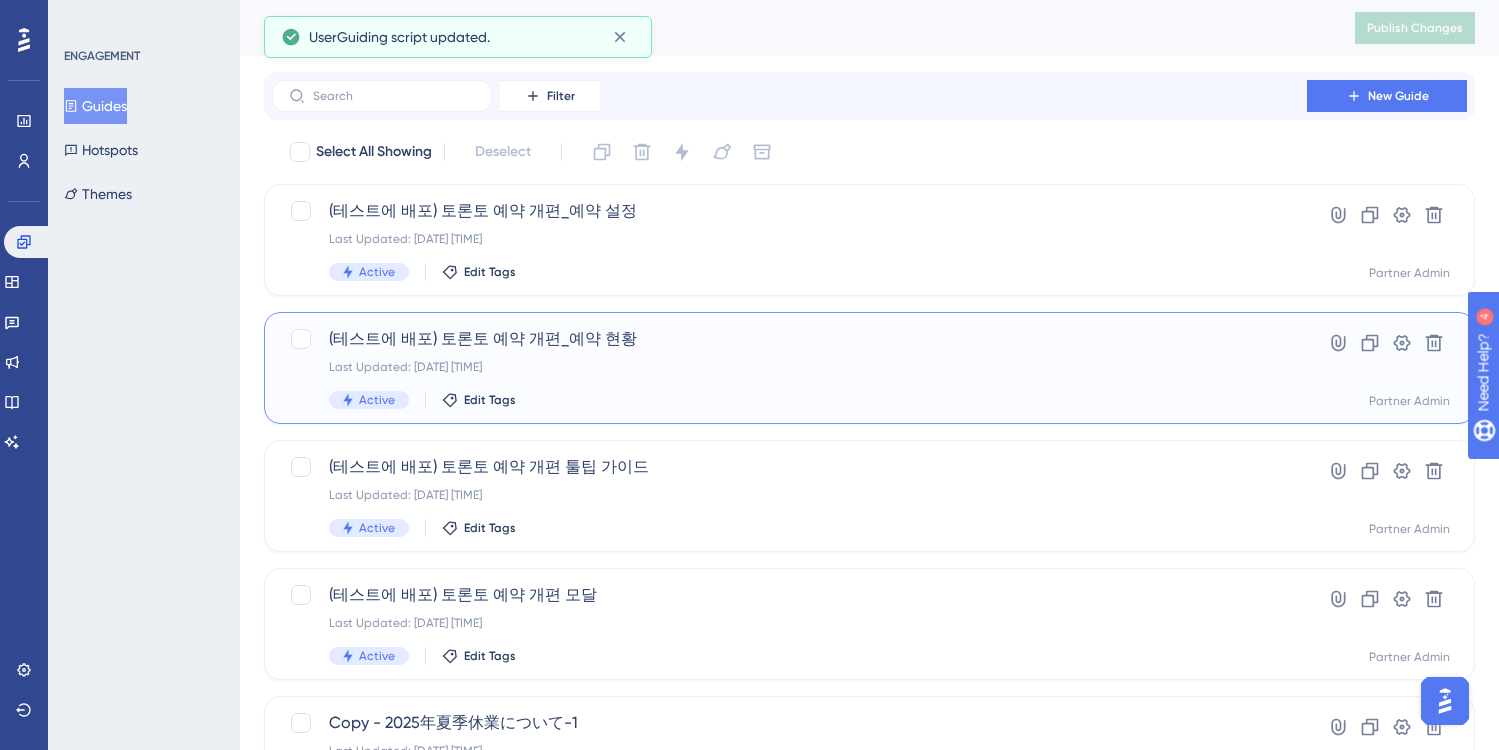 click on "Last Updated: 2025년 8월 08일 오후 03:56" at bounding box center (789, 367) 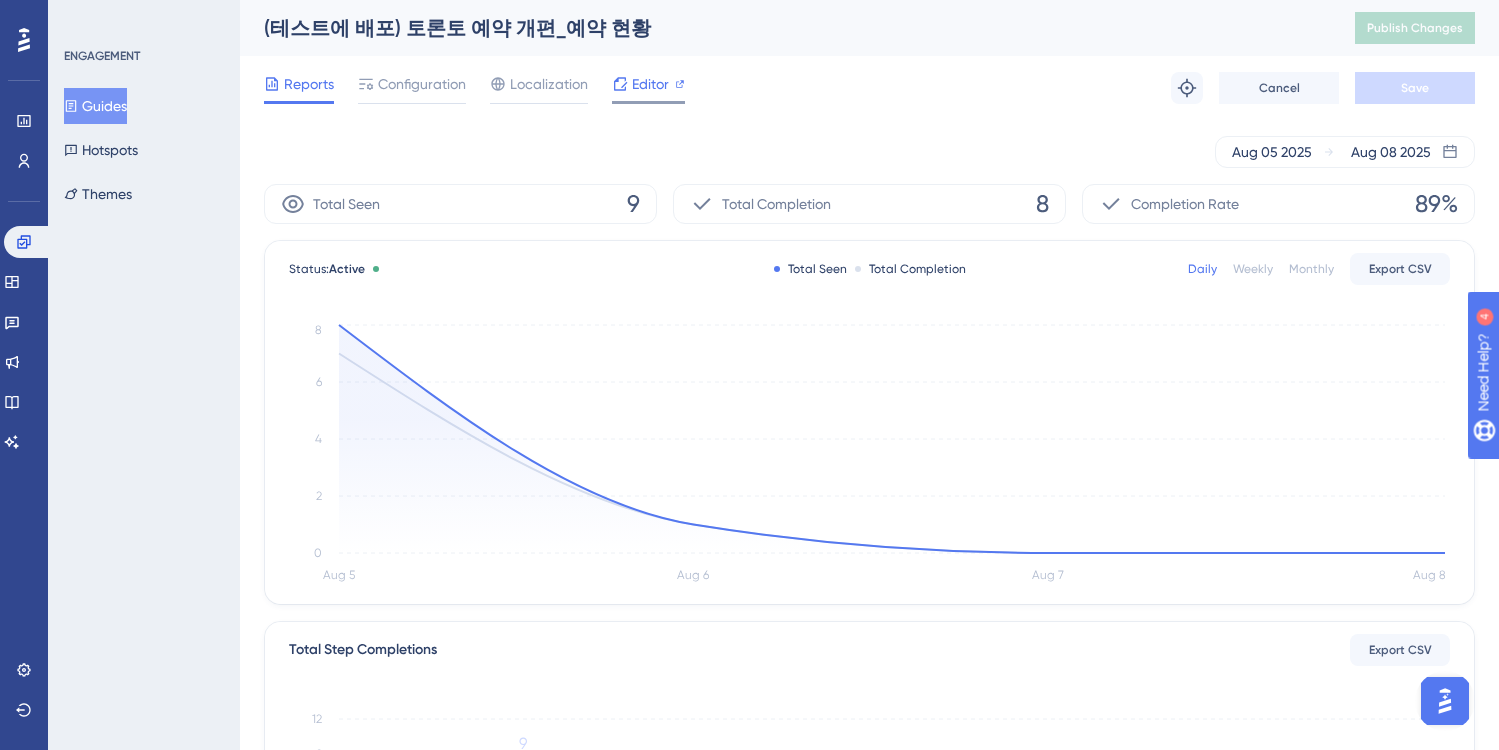 click on "Editor" at bounding box center (650, 84) 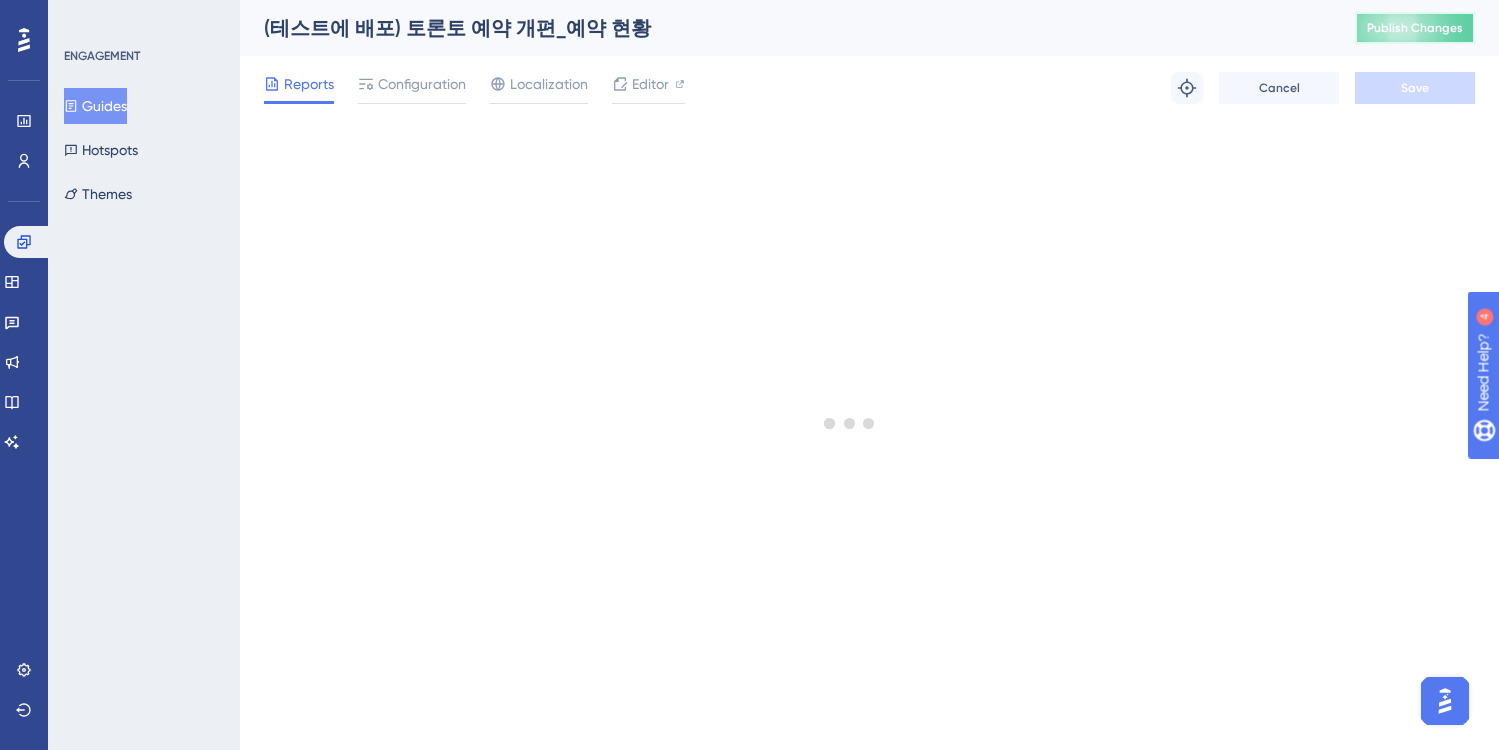 click on "Publish Changes" at bounding box center (1415, 28) 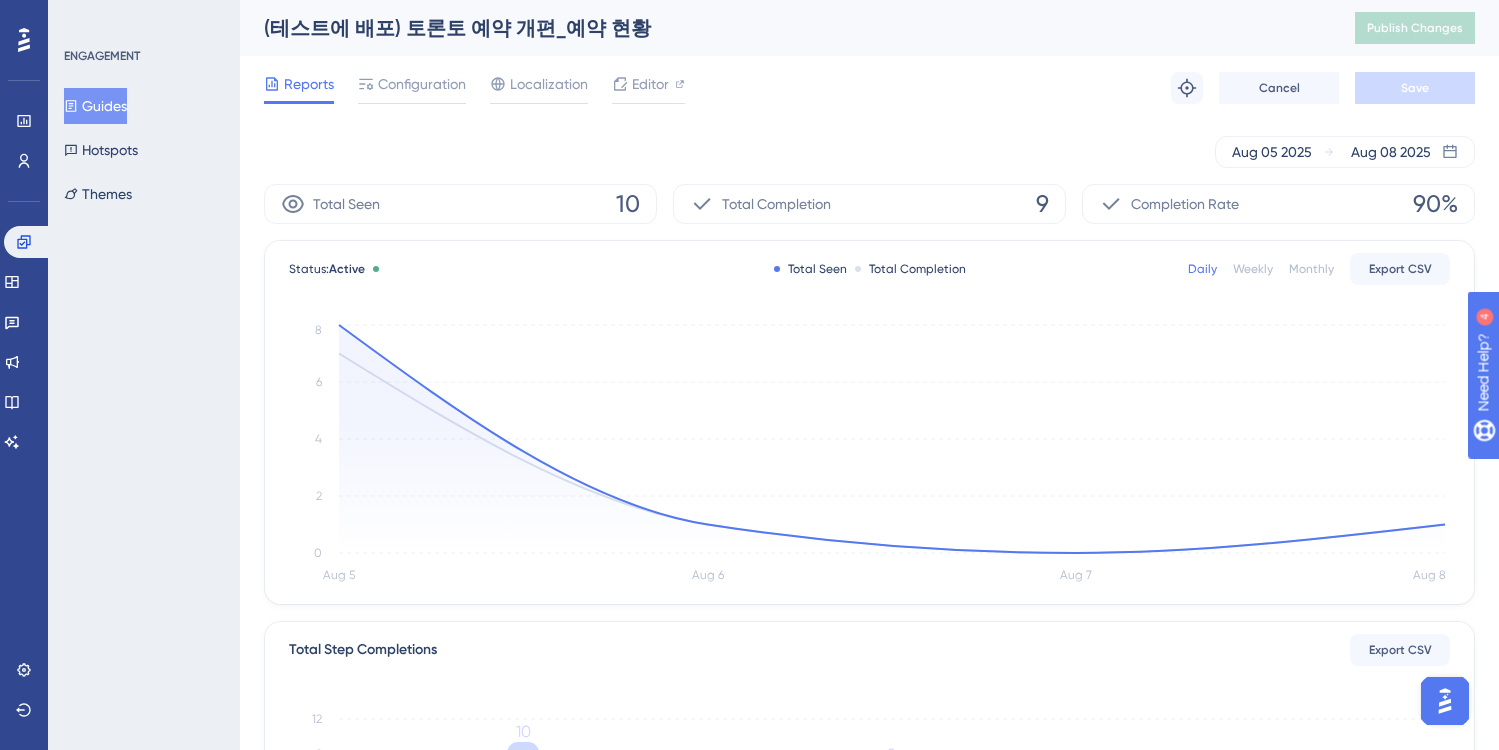 click on "Guides" at bounding box center [95, 106] 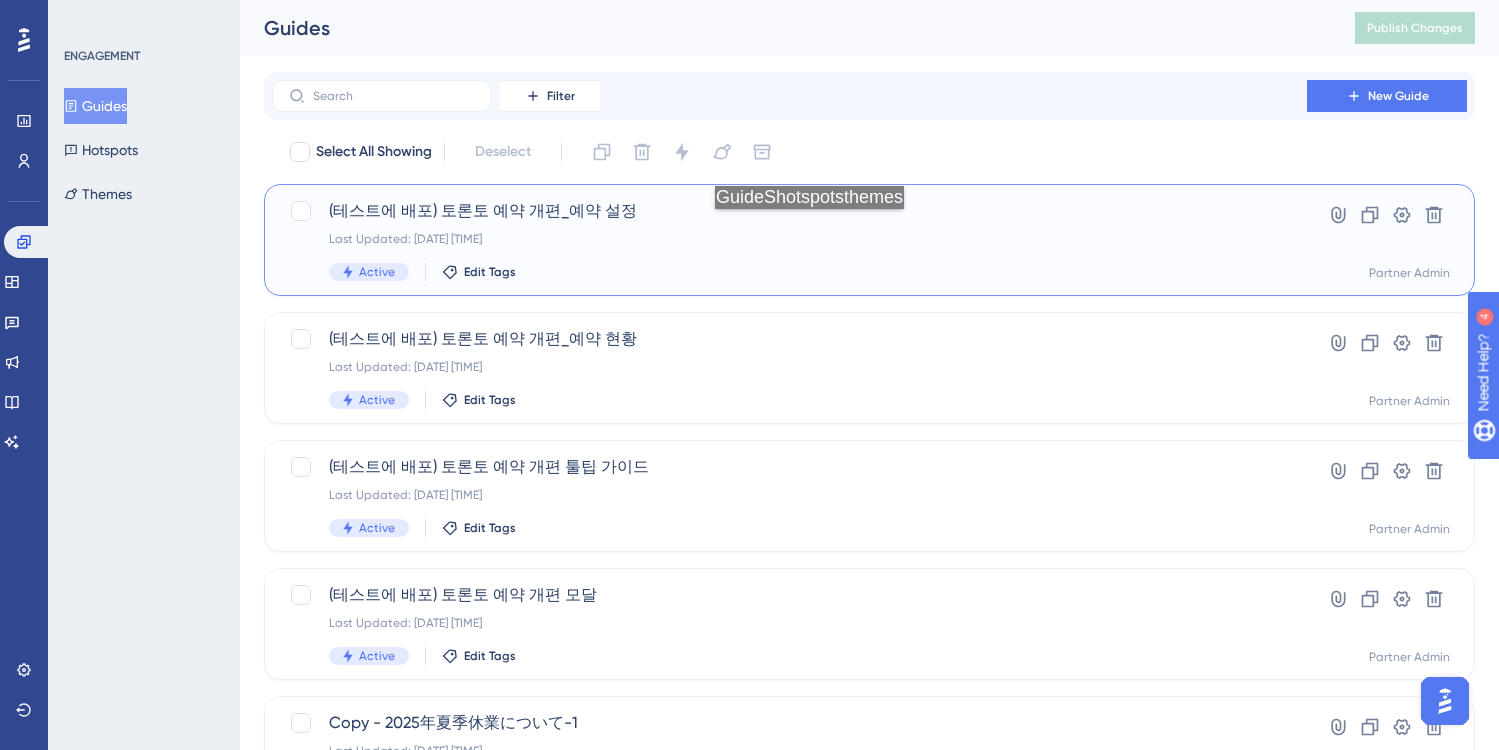 click on "(테스트에 배포) 토론토 예약 개편_예약 설정 Last Updated: 2025년 8월 08일 오후 03:56 Active Edit Tags" at bounding box center [789, 240] 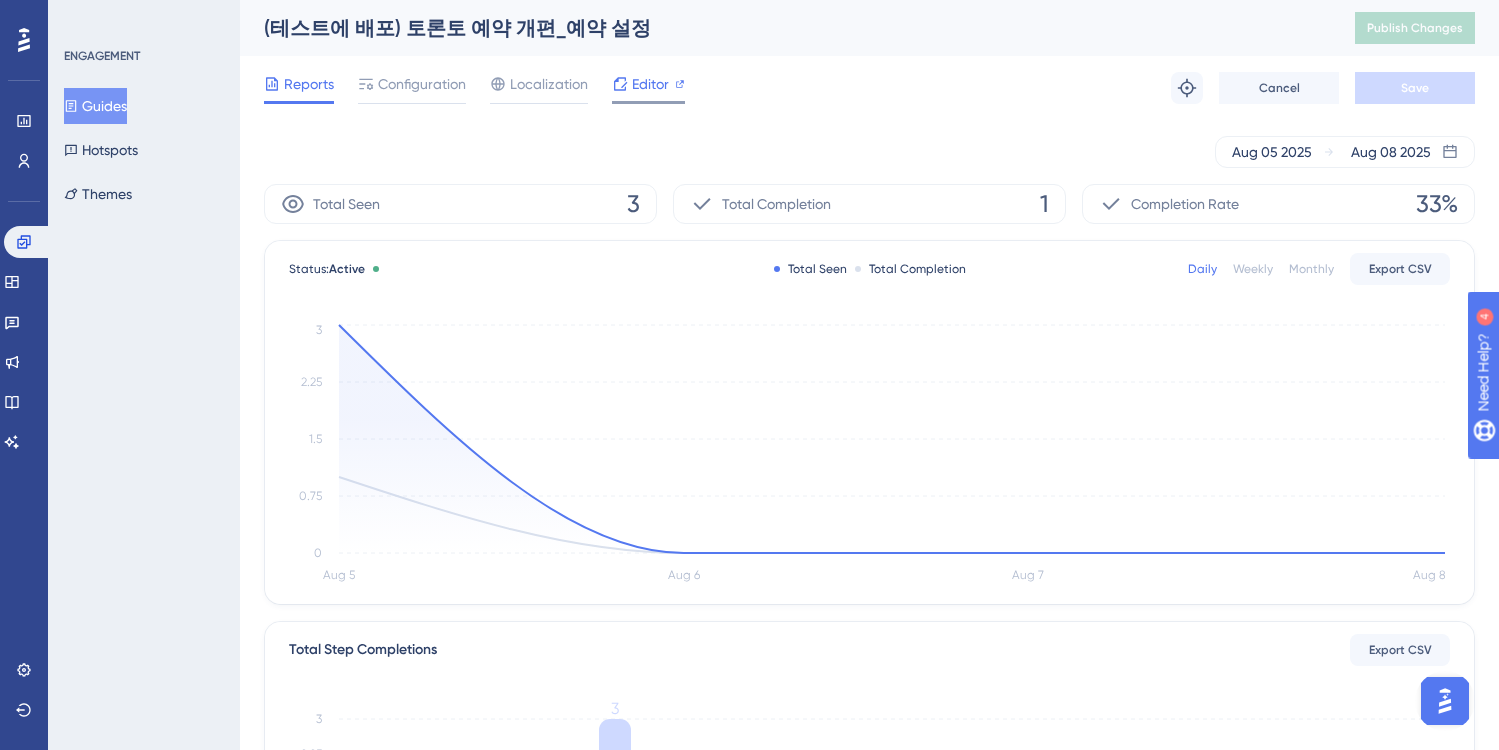 click on "Editor" at bounding box center (650, 84) 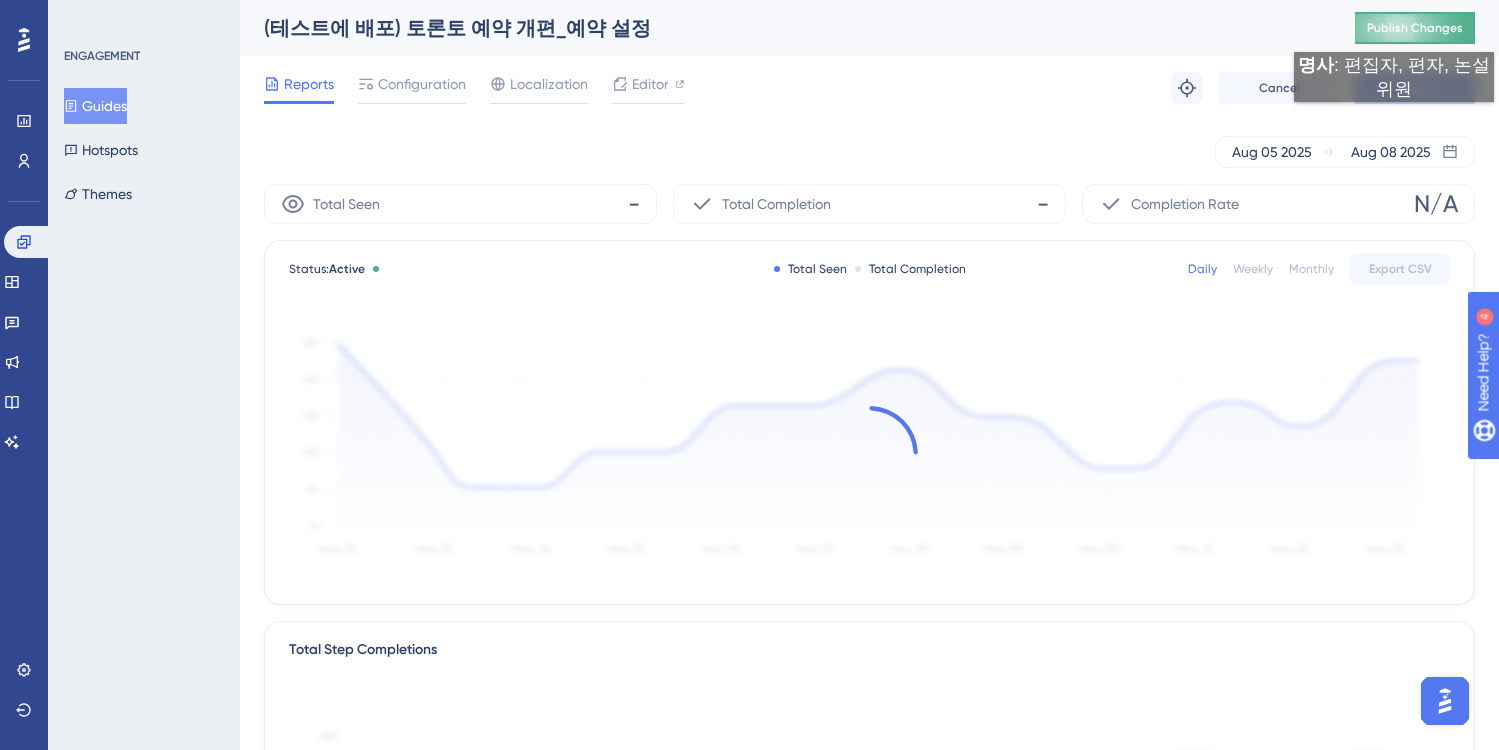 click on "Publish Changes" at bounding box center (1415, 28) 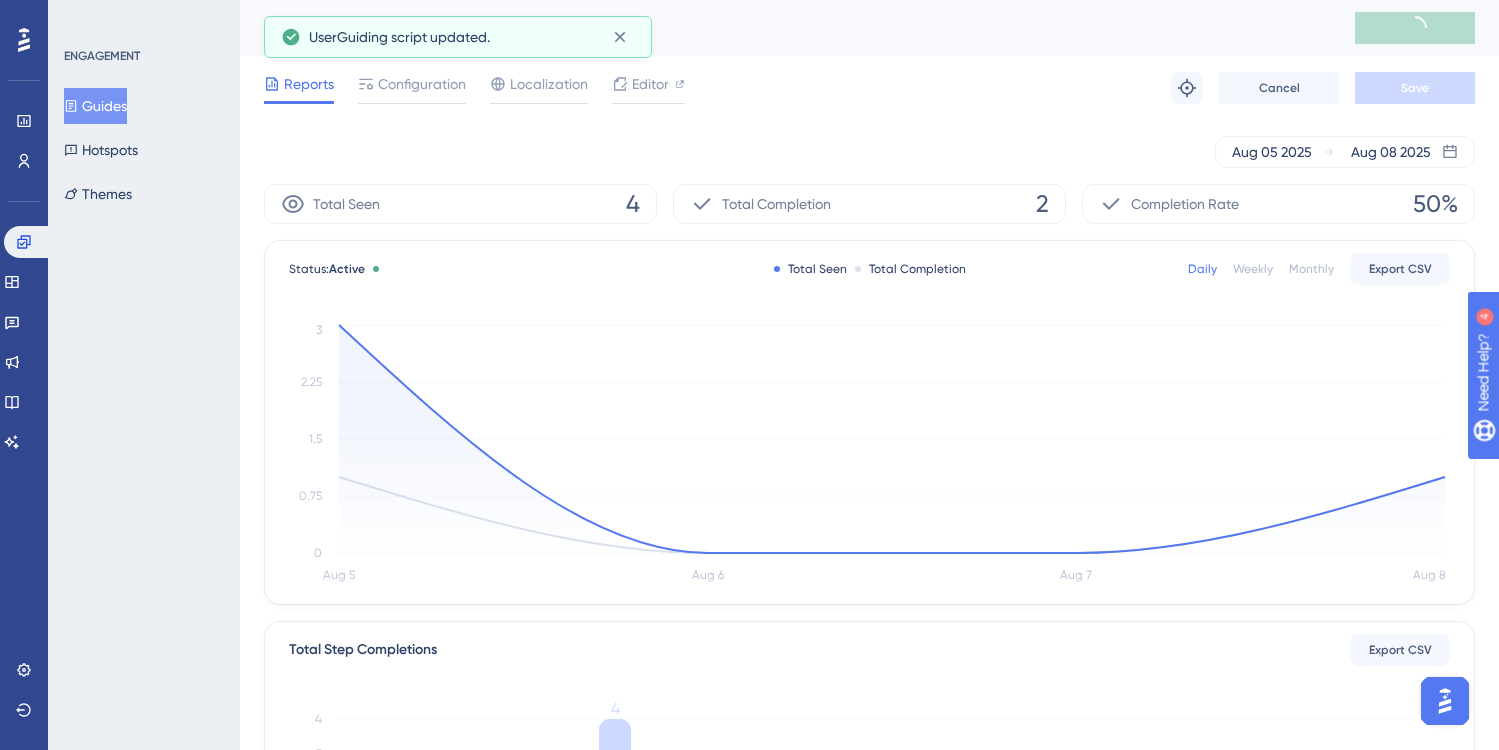 click on "Guides" at bounding box center (95, 106) 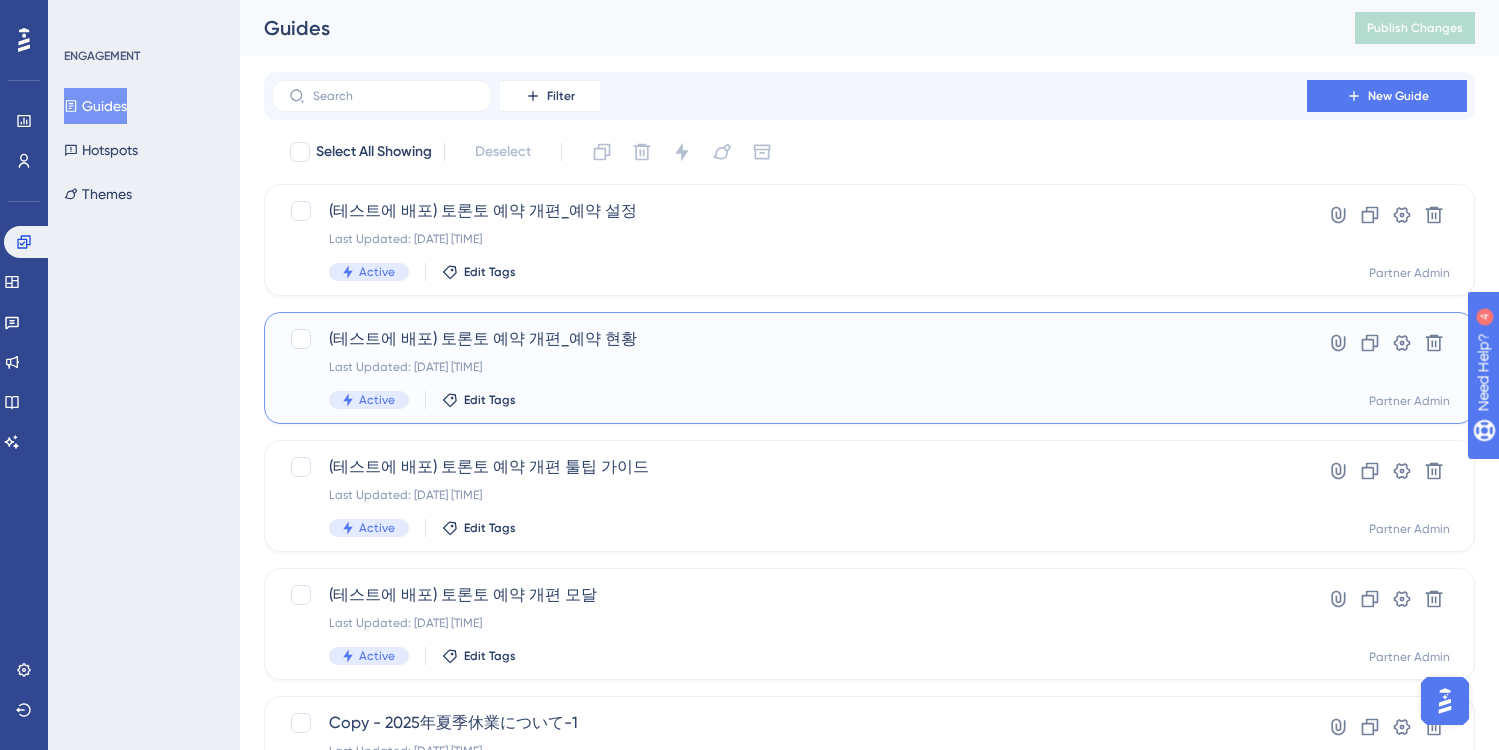 click on "(테스트에 배포) 토론토 예약 개편_예약 현황 Last Updated: 2025년 8월 08일 오후 04:00 Active Edit Tags" at bounding box center [789, 368] 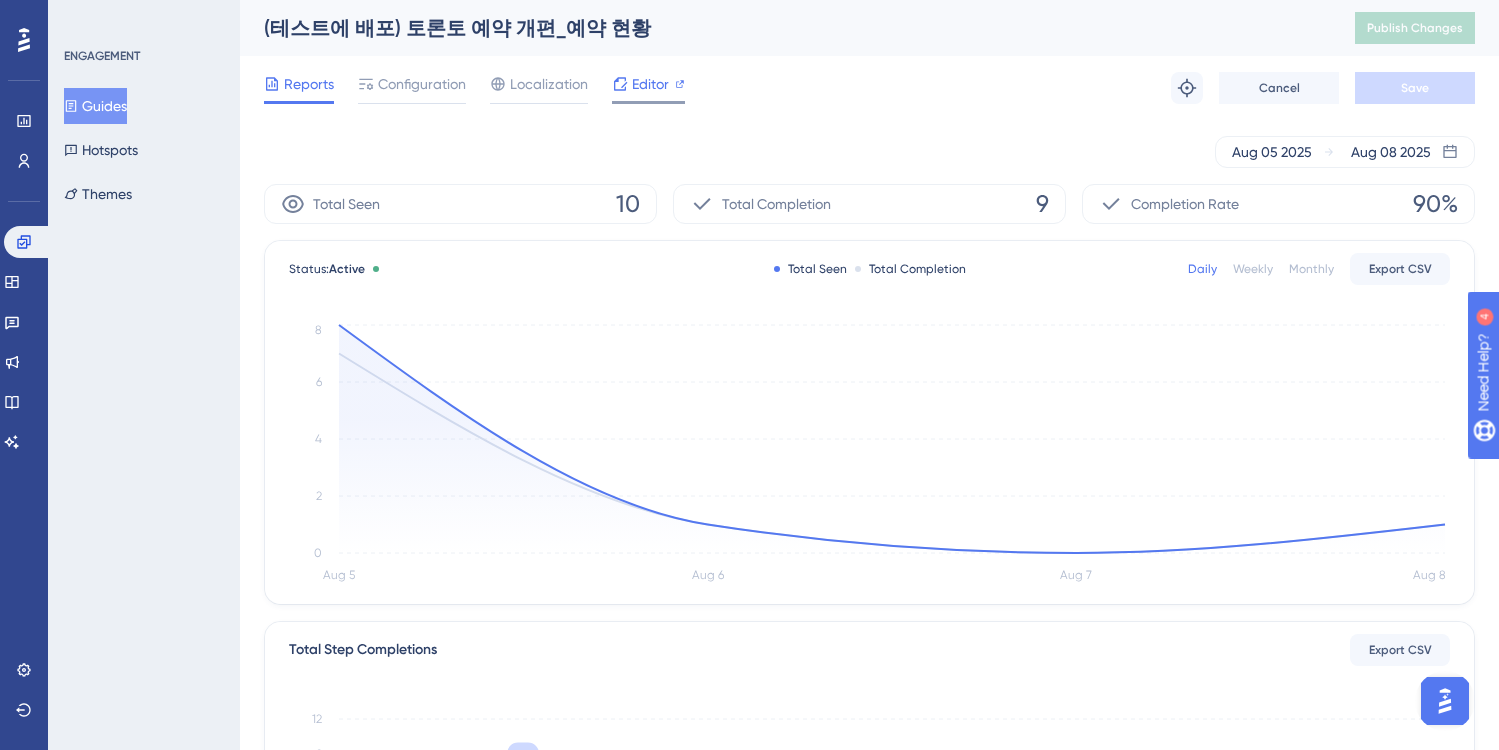 click on "Editor" at bounding box center (650, 84) 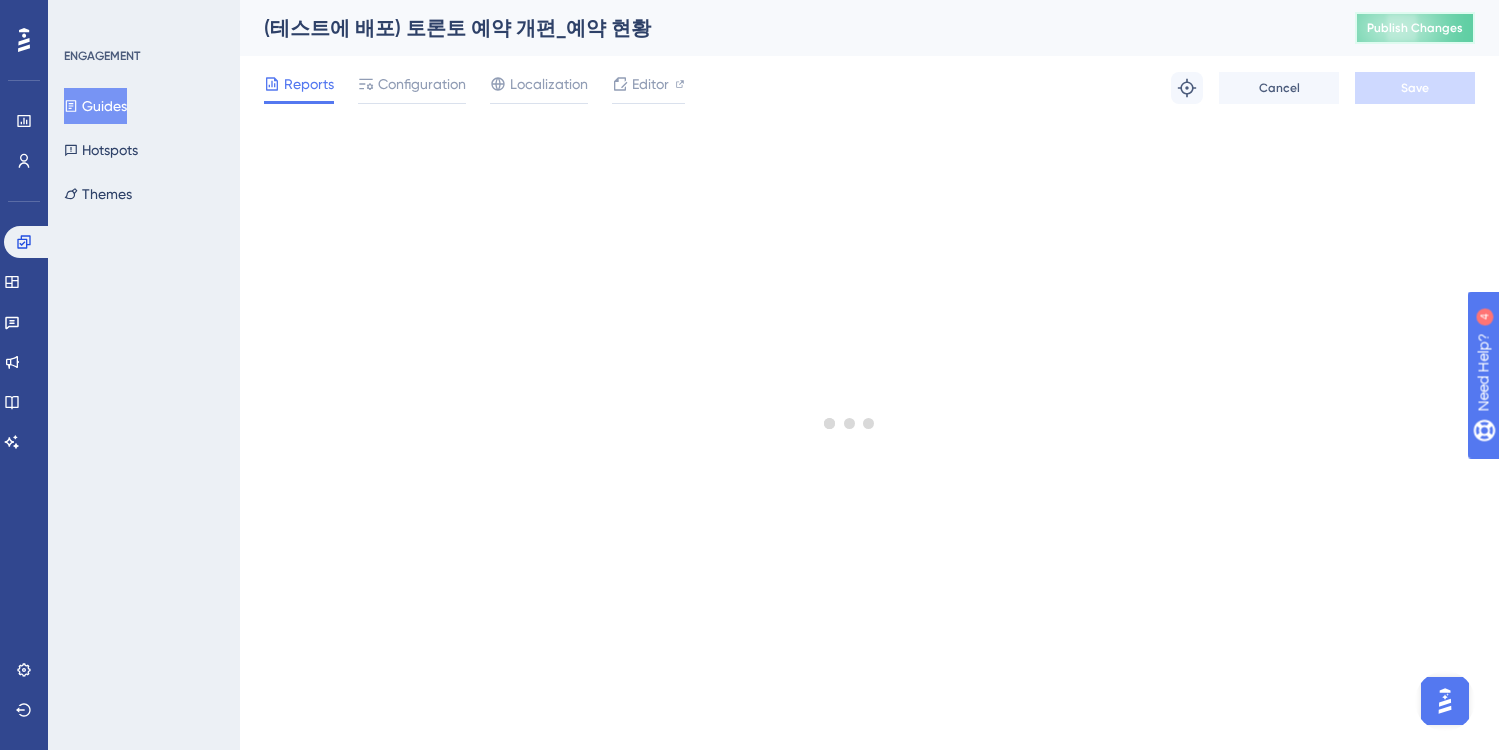click on "Publish Changes" at bounding box center (1415, 28) 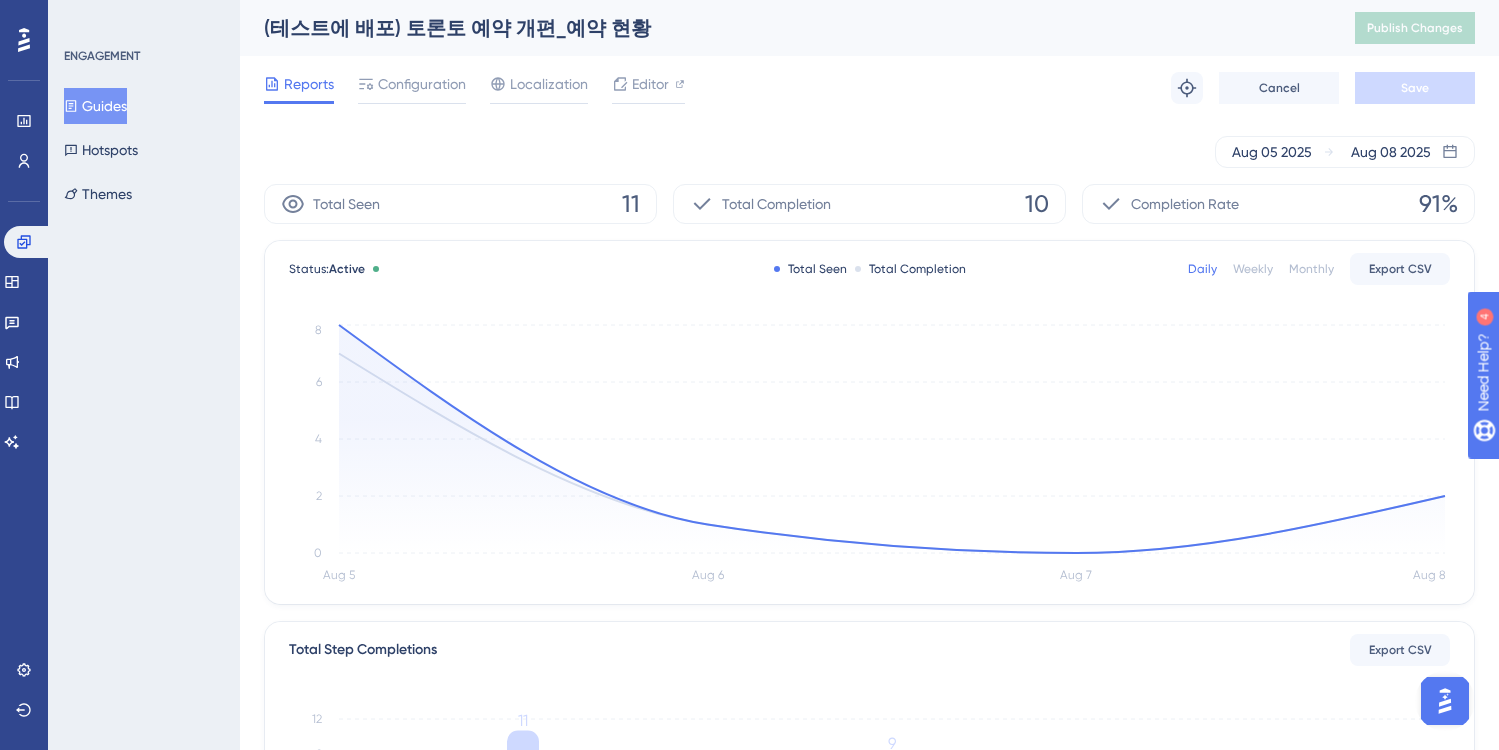 click on "Guides" at bounding box center [95, 106] 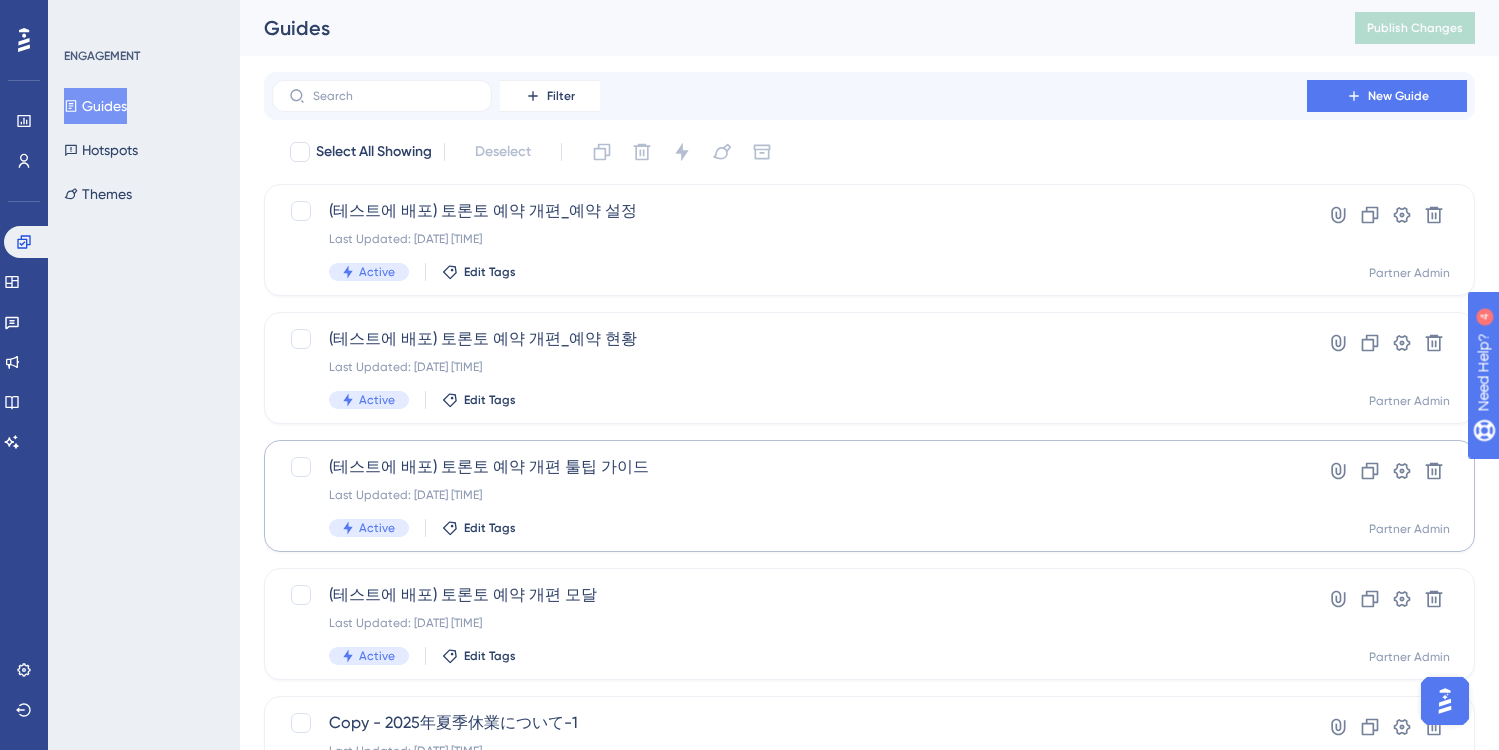 scroll, scrollTop: 74, scrollLeft: 0, axis: vertical 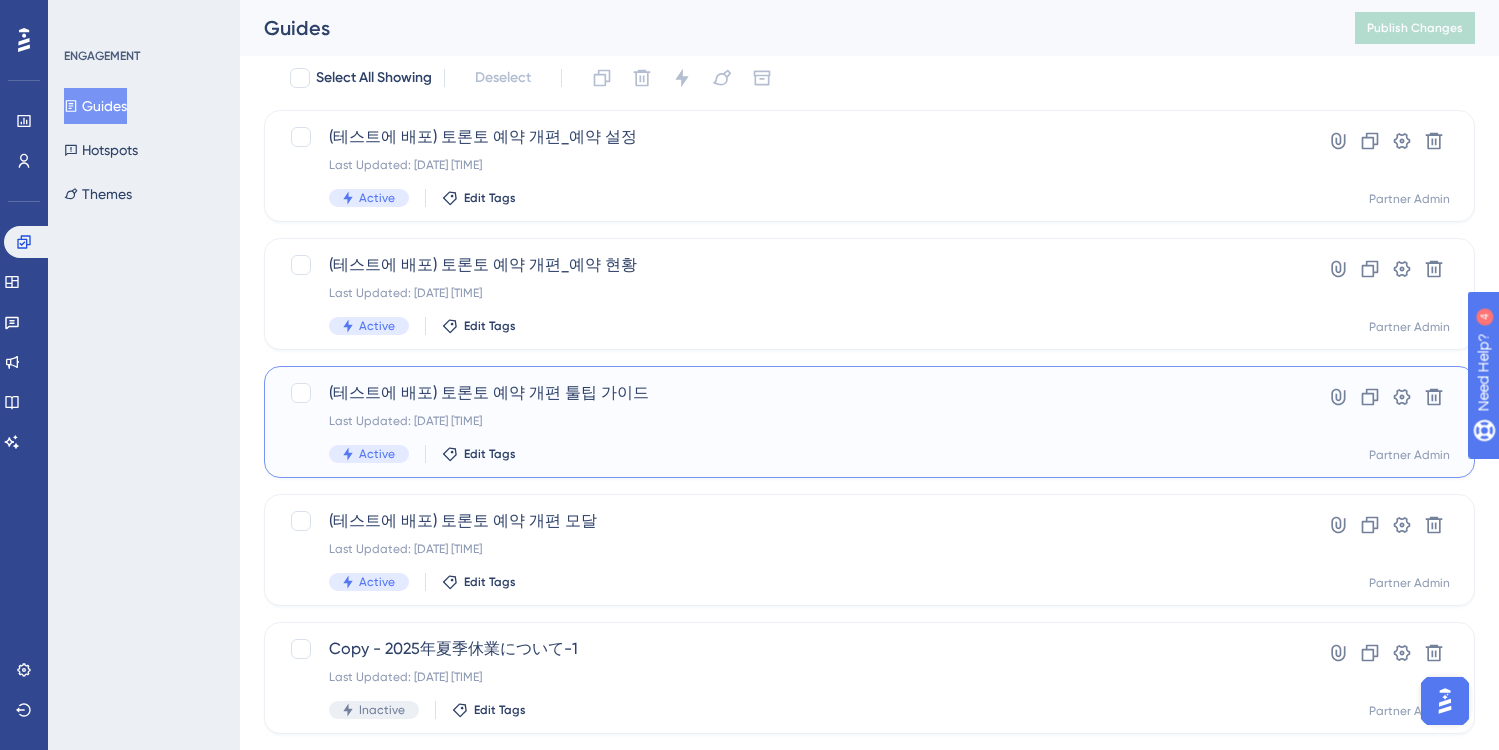 click on "(테스트에 배포) 토론토 예약 개편 툴팁 가이드" at bounding box center [789, 393] 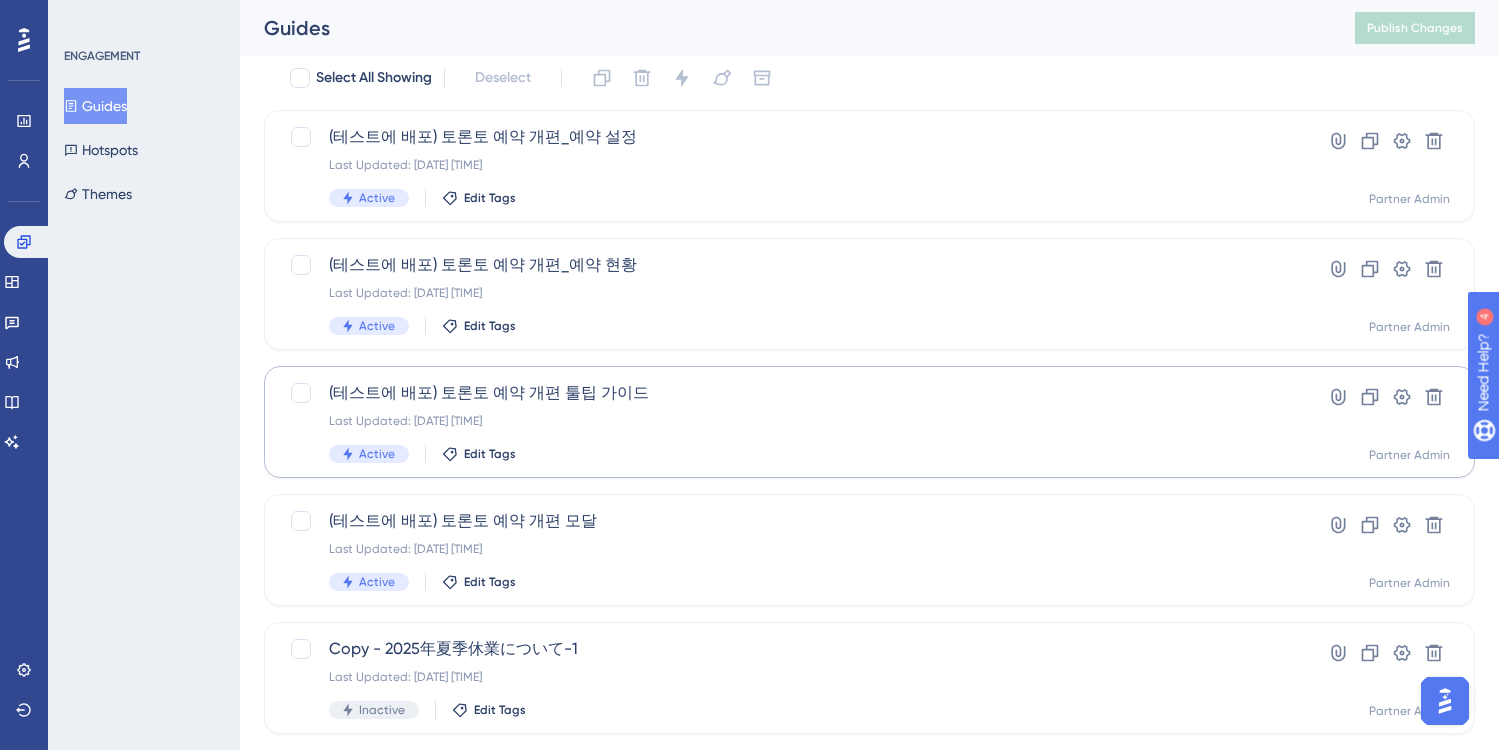 scroll, scrollTop: 0, scrollLeft: 0, axis: both 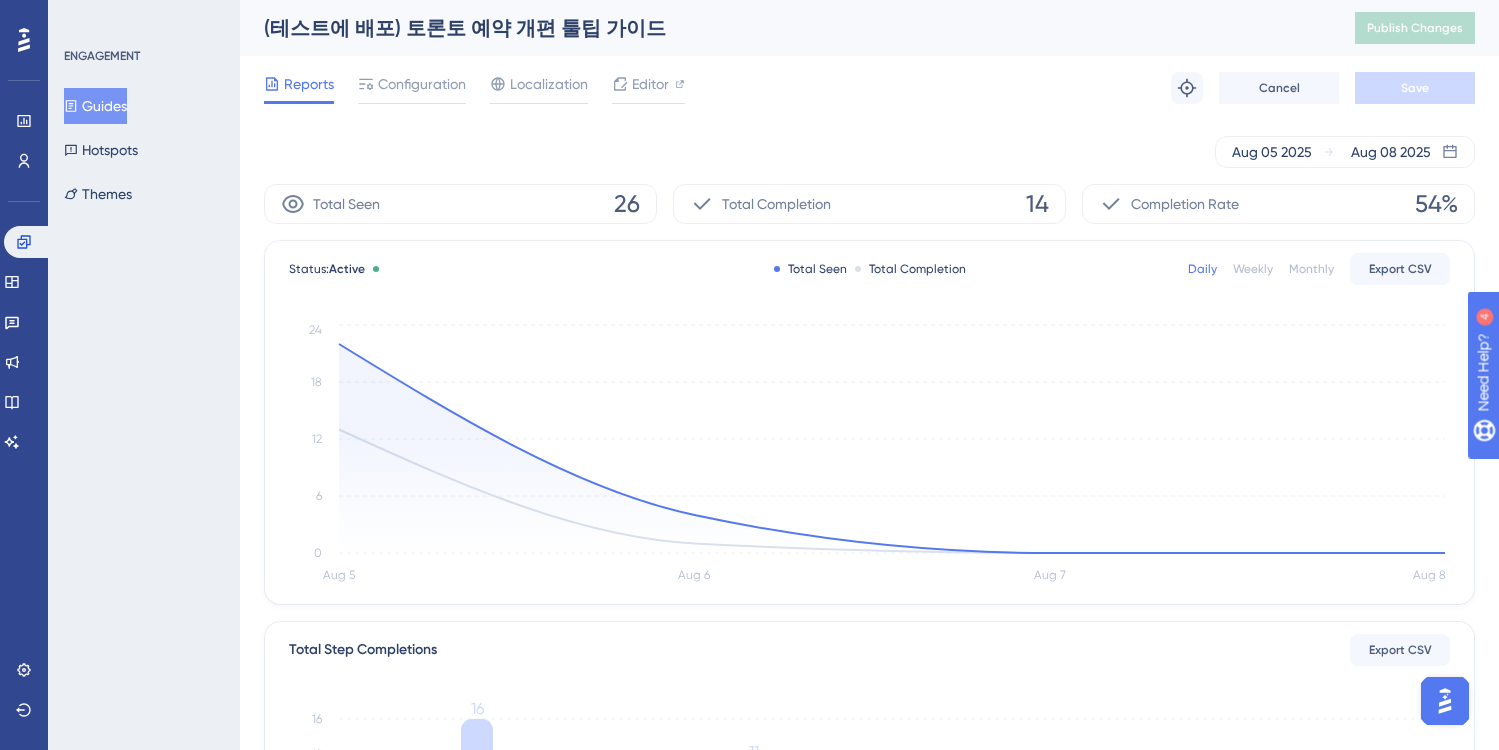 click on "(테스트에 배포) 토론토 예약 개편 툴팁 가이드" at bounding box center [784, 28] 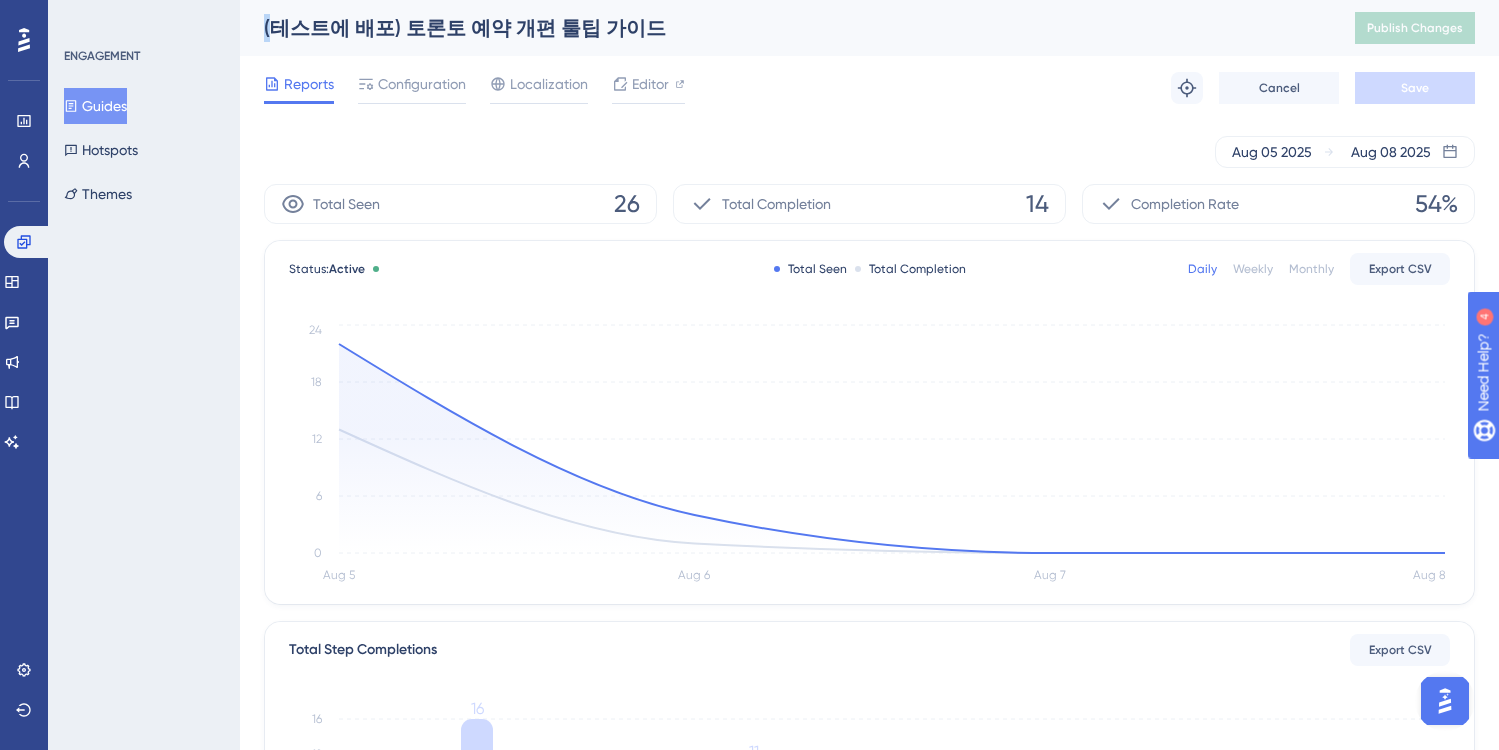 click on "(테스트에 배포) 토론토 예약 개편 툴팁 가이드 Publish Changes" at bounding box center [869, 28] 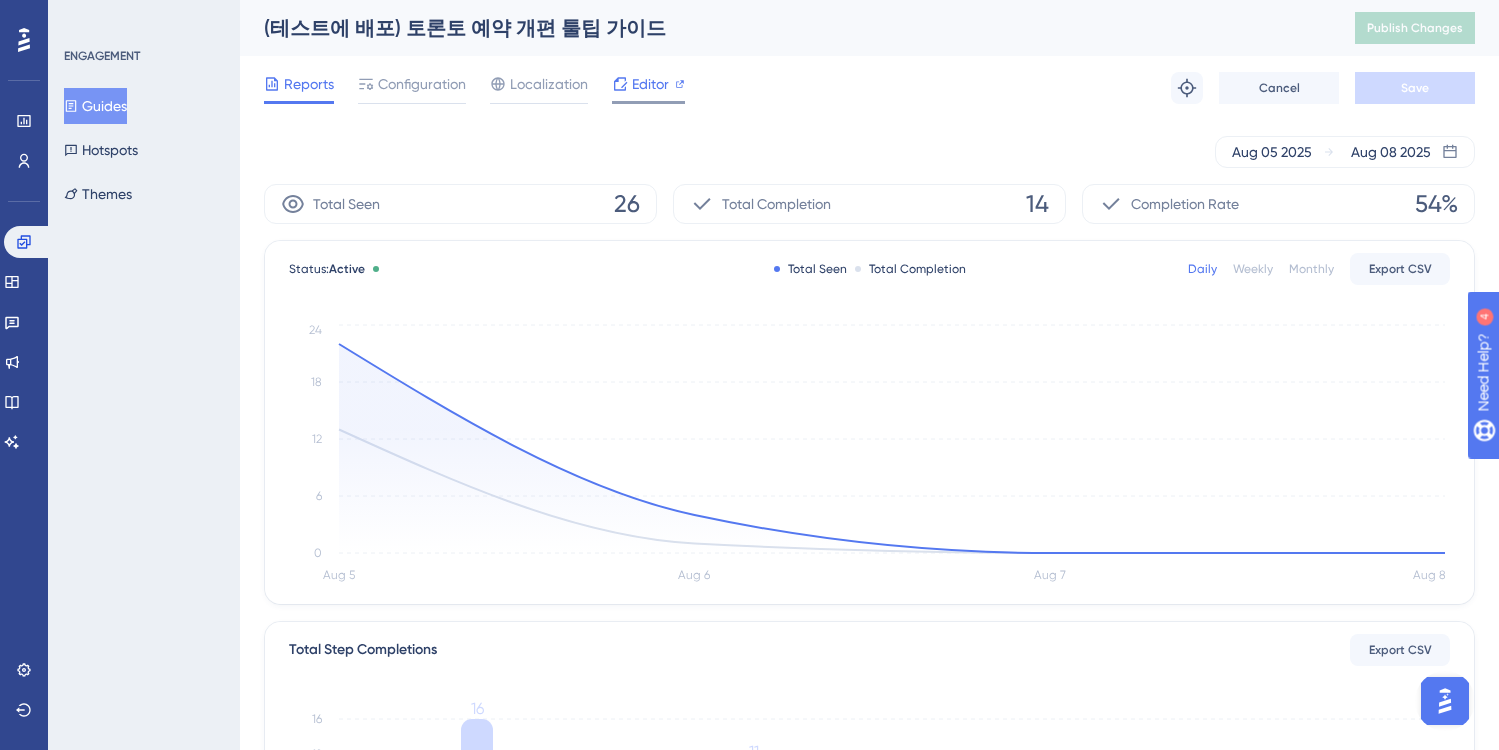 click 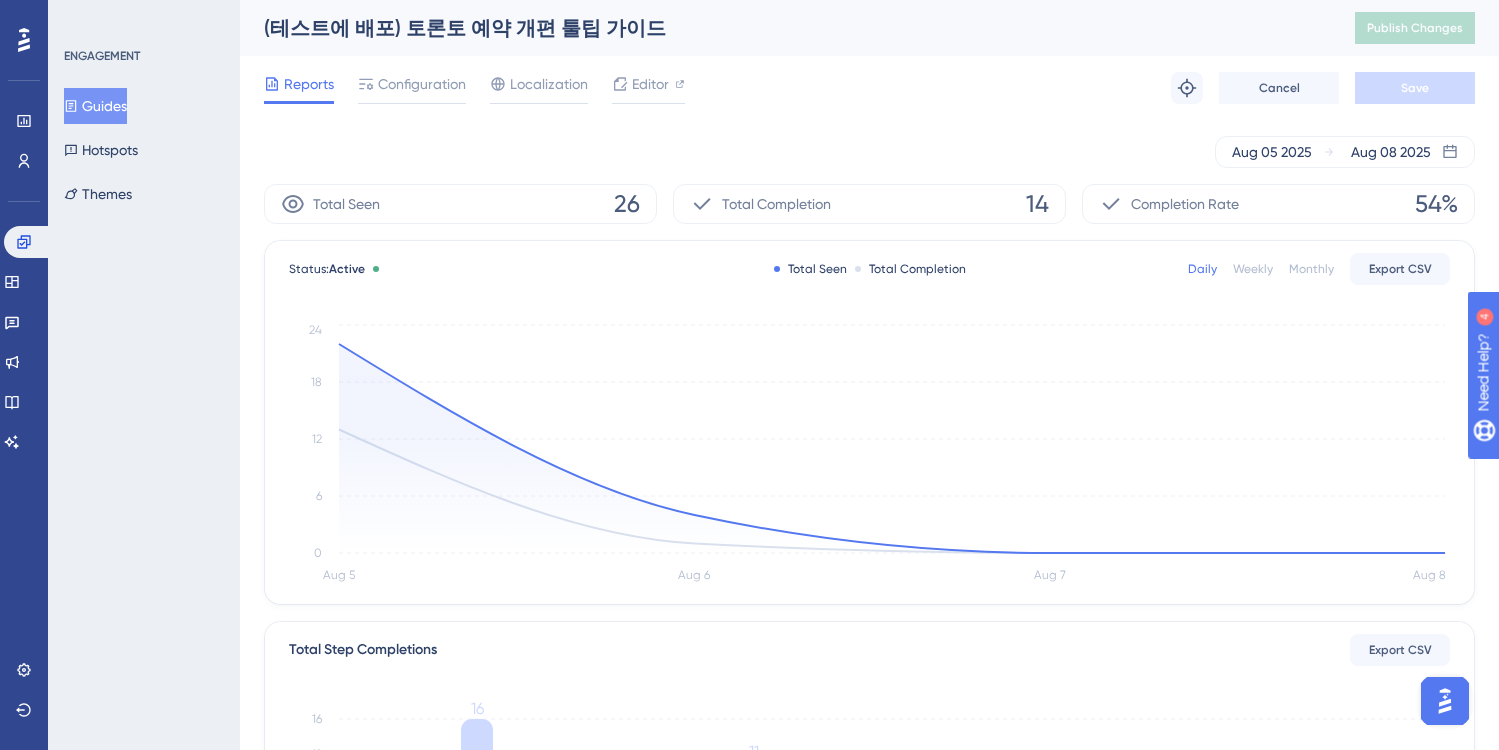 click on "Guides" at bounding box center [95, 106] 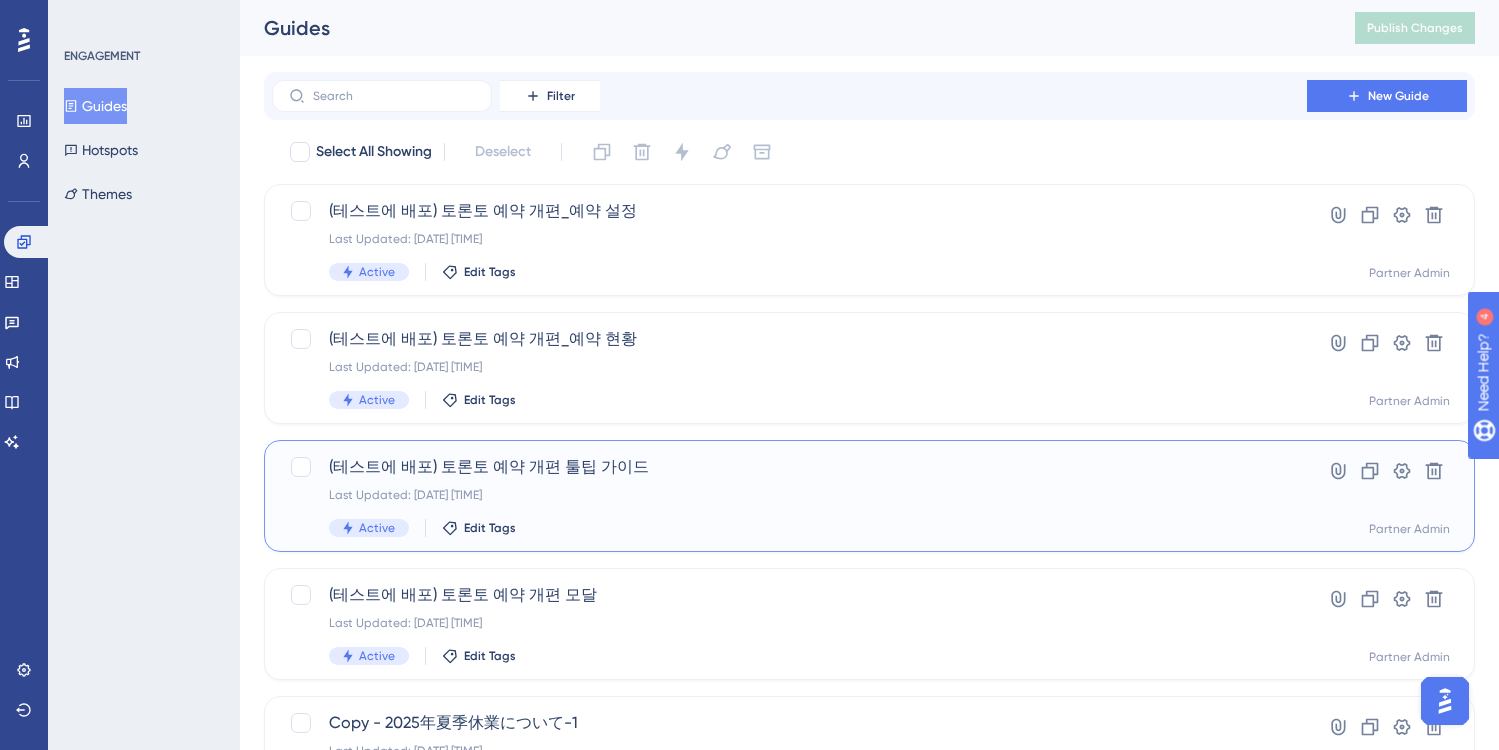 click on "(테스트에 배포) 토론토 예약 개편 툴팁 가이드" at bounding box center (789, 467) 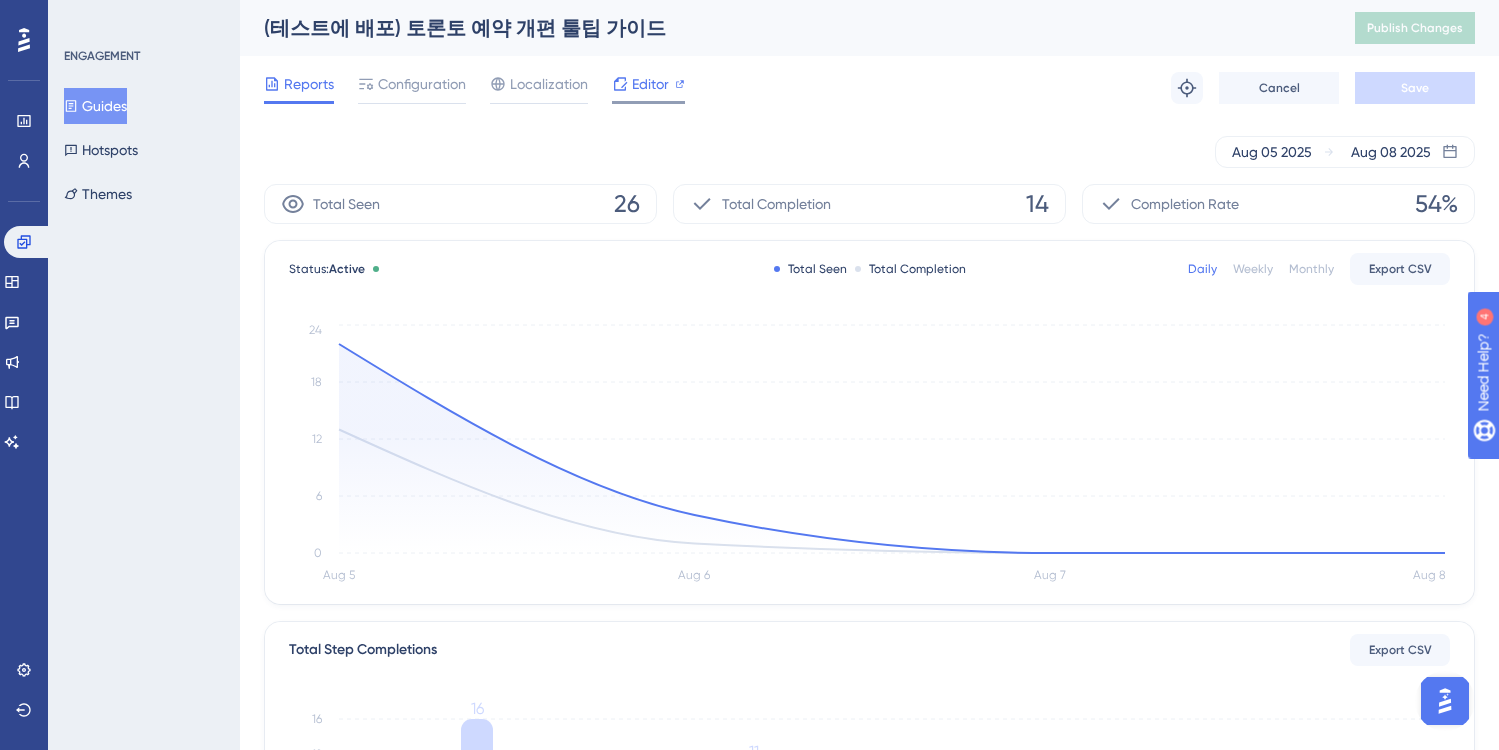 click on "Editor" at bounding box center (650, 84) 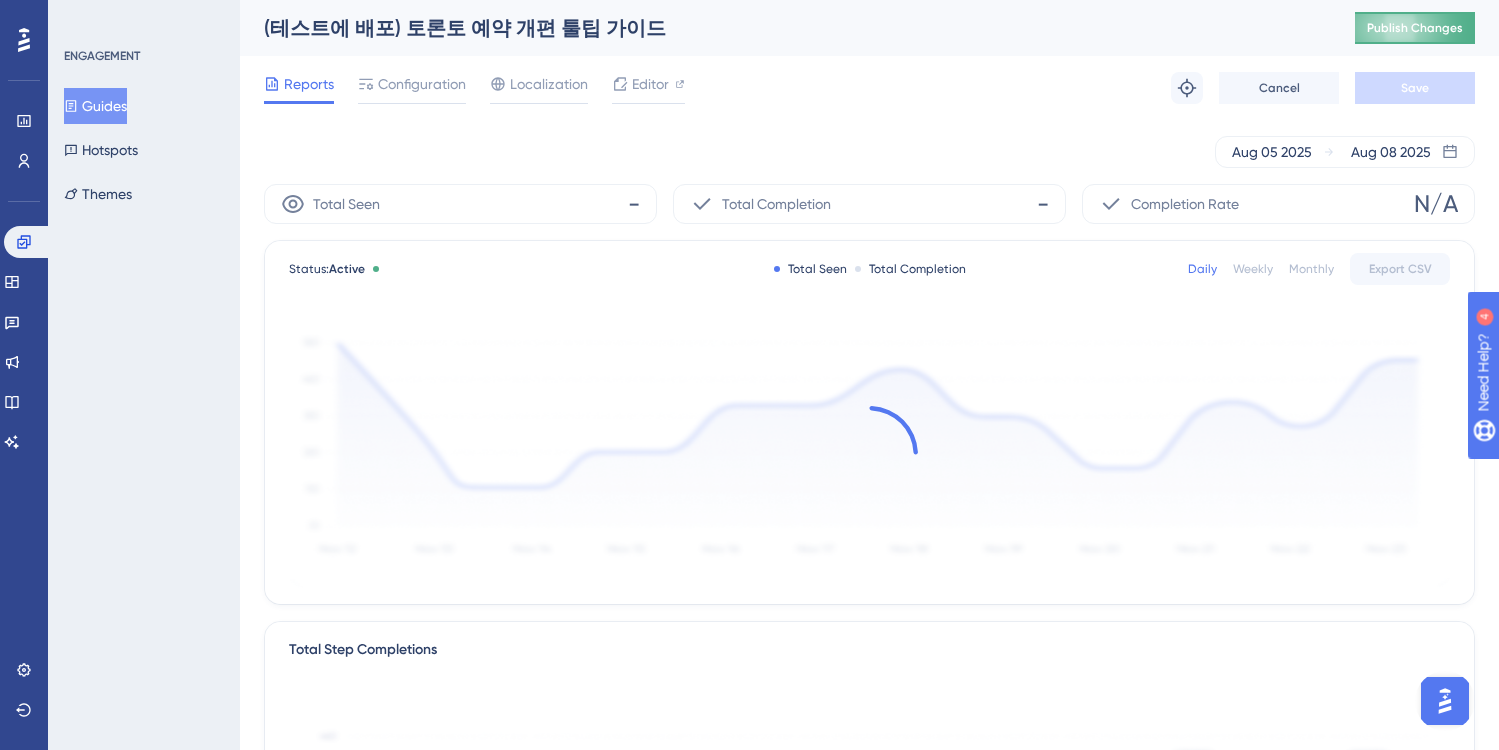 click on "Publish Changes" at bounding box center [1415, 28] 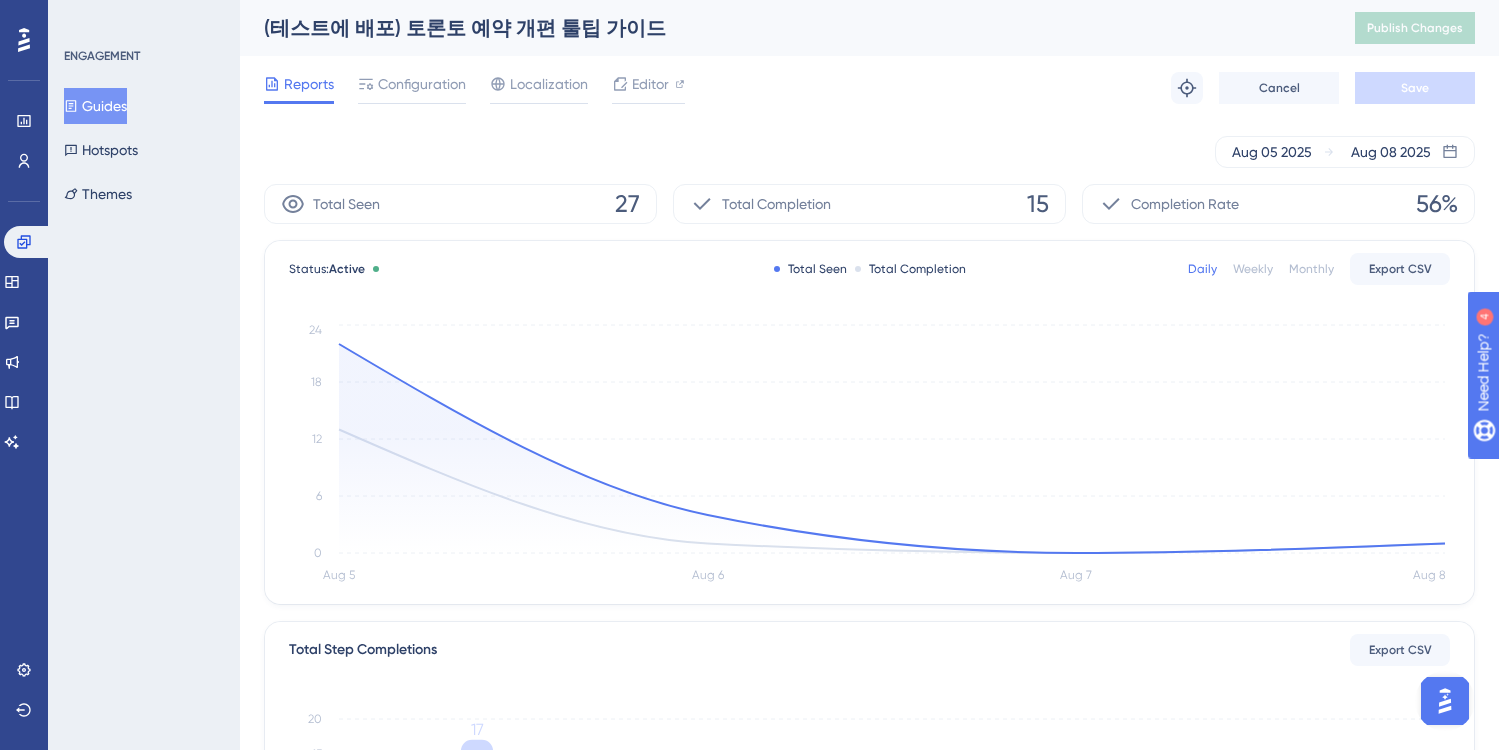 click on "(테스트에 배포) 토론토 예약 개편 툴팁 가이드" at bounding box center (784, 28) 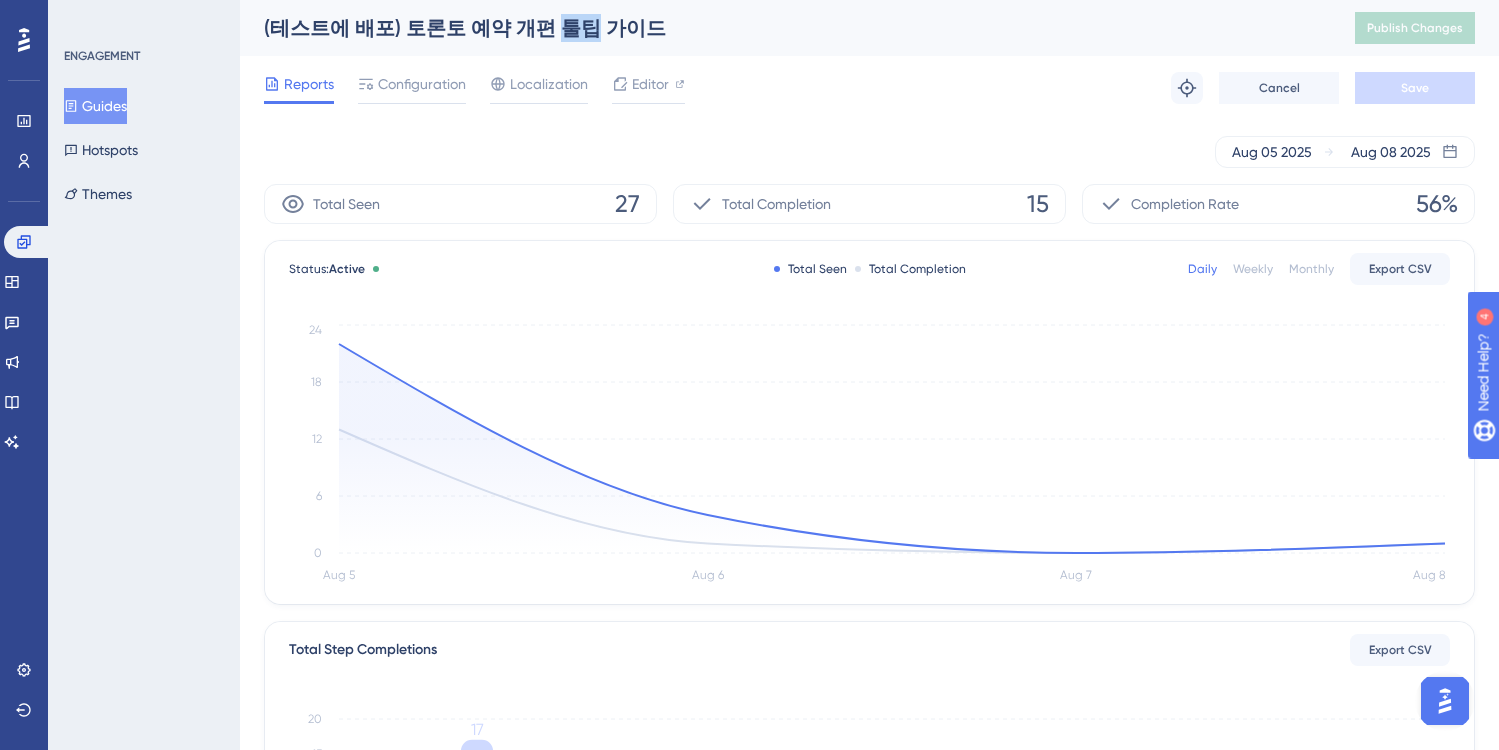 click on "(테스트에 배포) 토론토 예약 개편 툴팁 가이드" at bounding box center [784, 28] 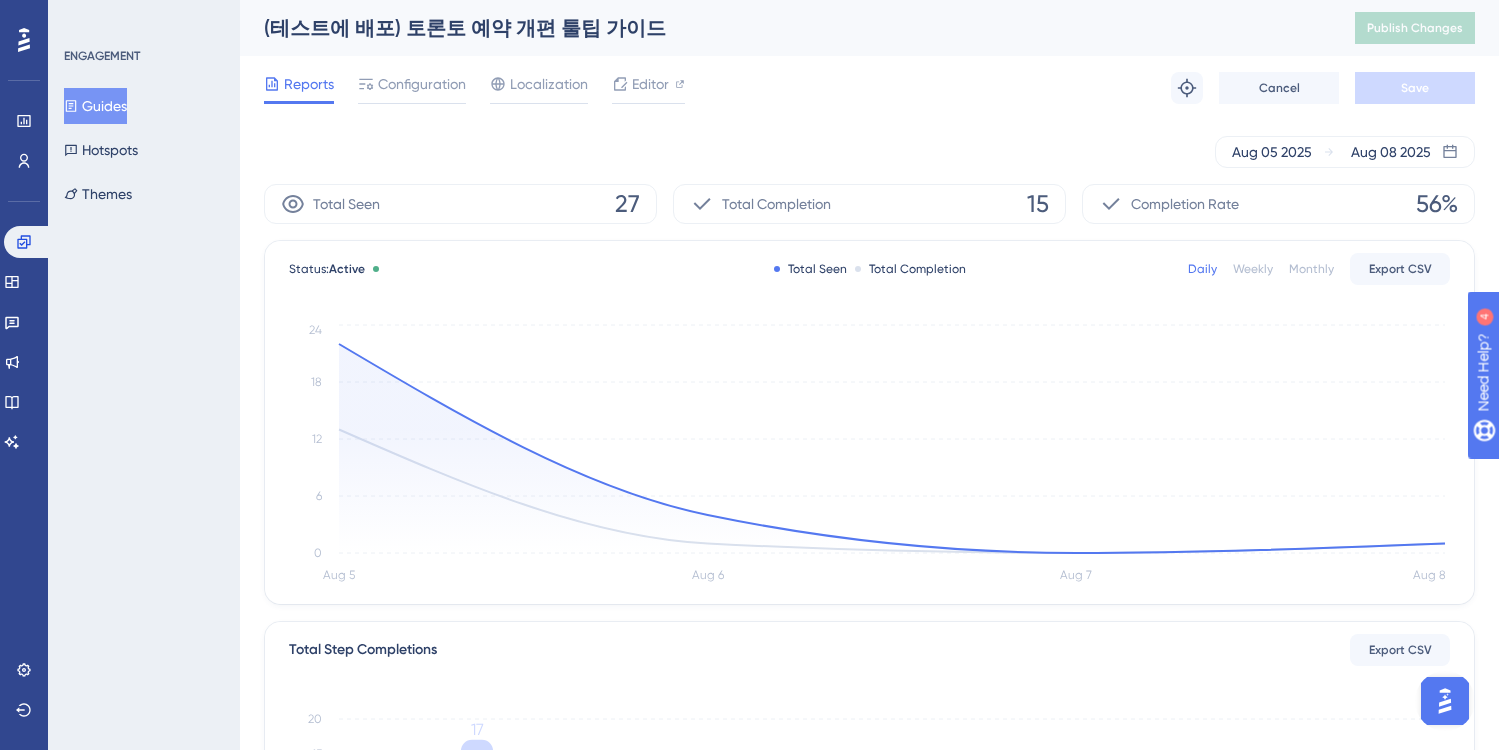 click on "(테스트에 배포) 토론토 예약 개편 툴팁 가이드" at bounding box center [784, 28] 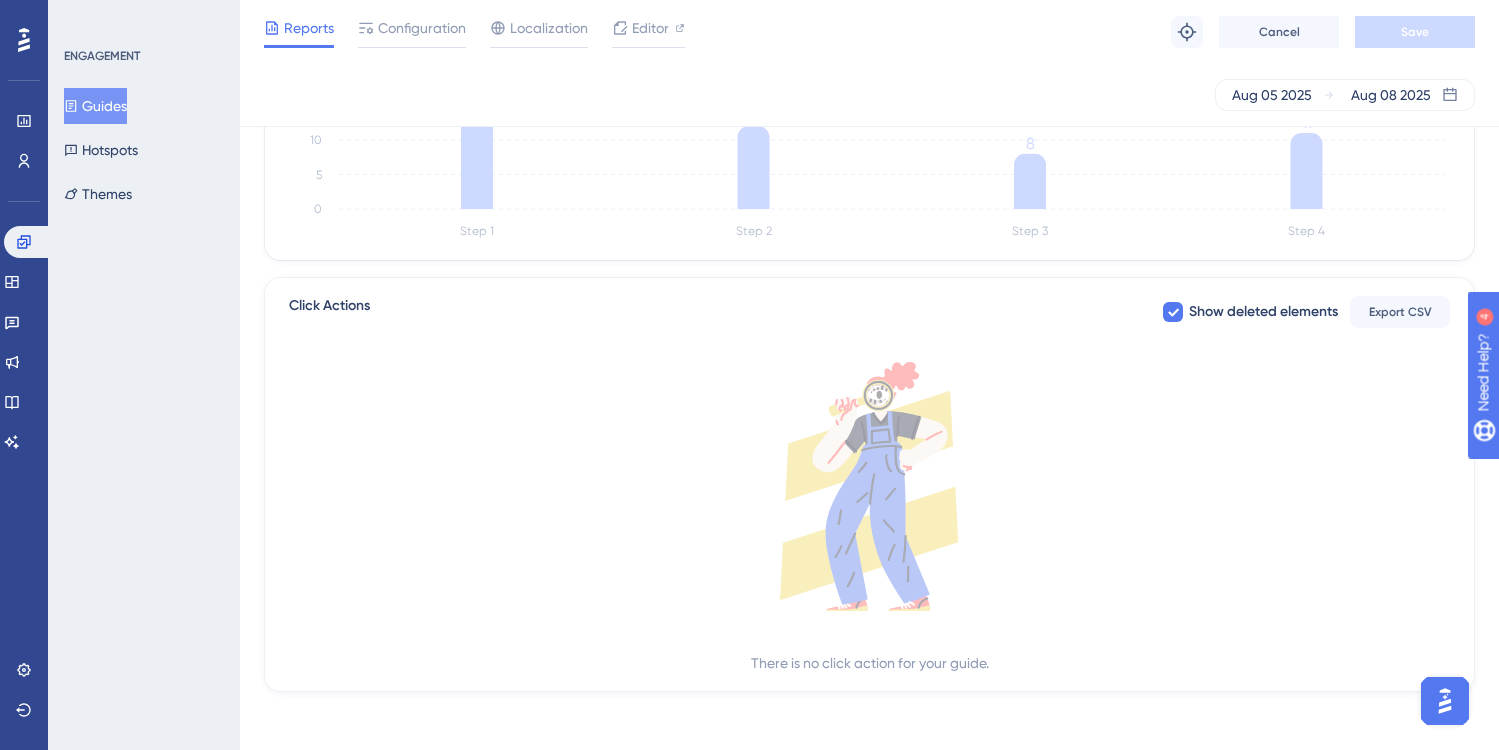 scroll, scrollTop: 0, scrollLeft: 0, axis: both 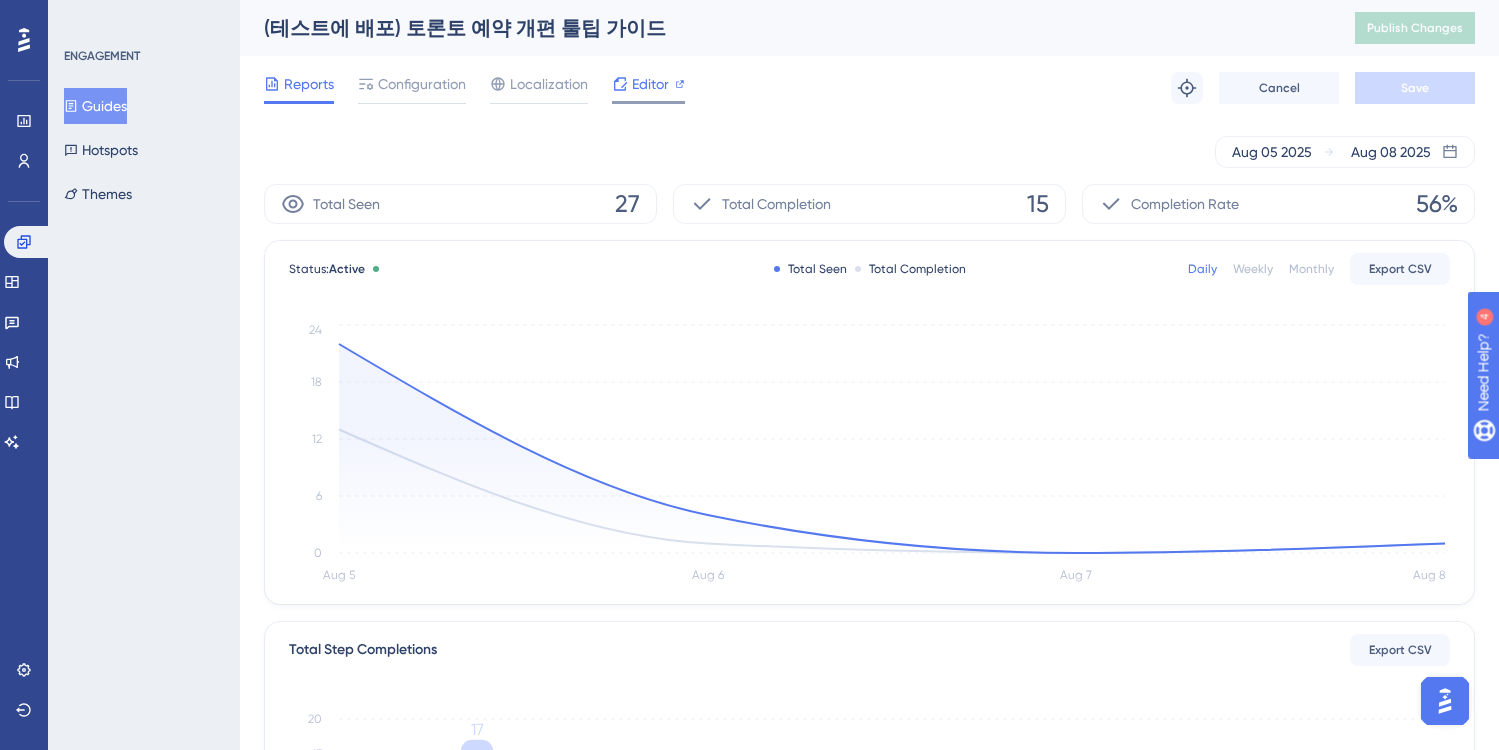 click on "Editor" at bounding box center [650, 84] 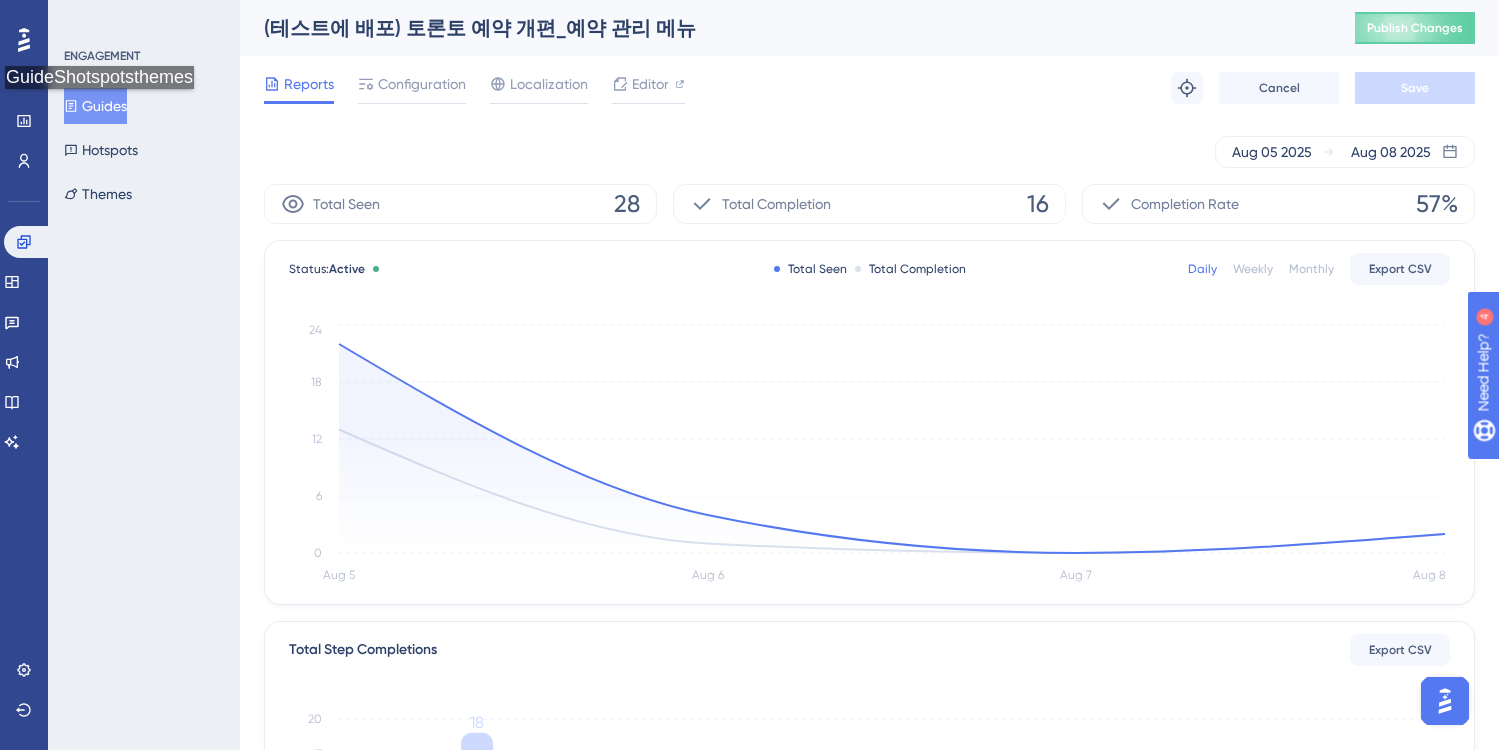 click on "Guides" at bounding box center (95, 106) 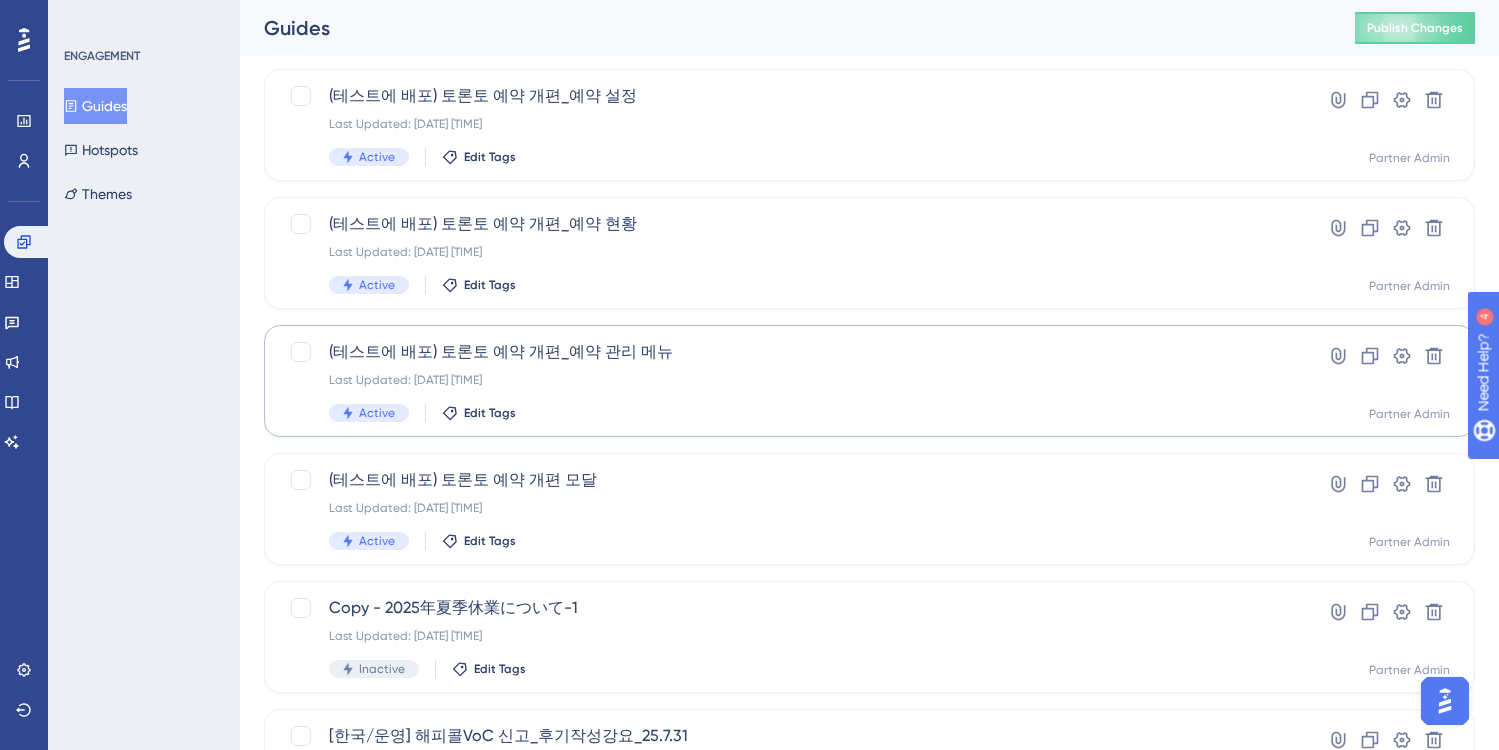 scroll, scrollTop: 156, scrollLeft: 0, axis: vertical 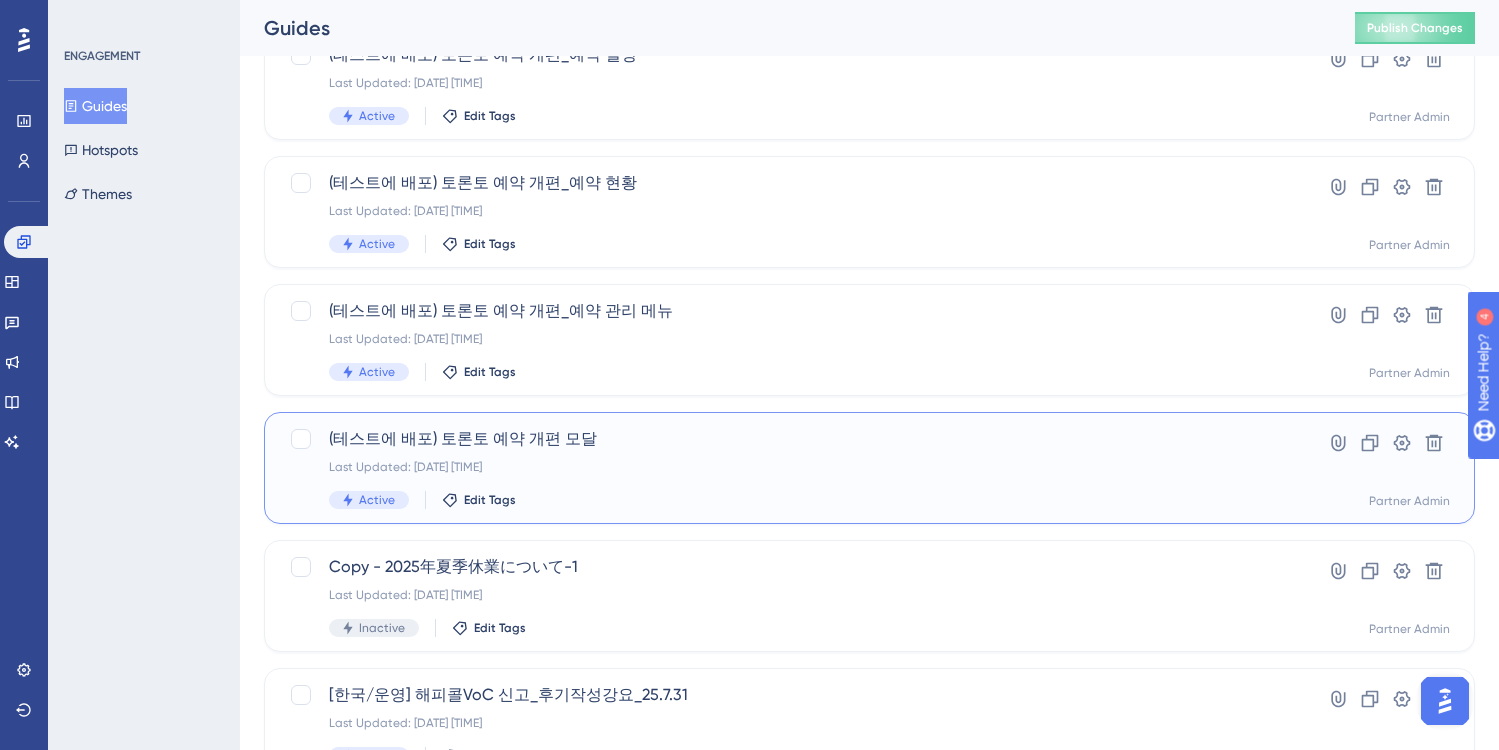 click on "Last Updated: 2025년 8월 08일 오후 03:59" at bounding box center (789, 467) 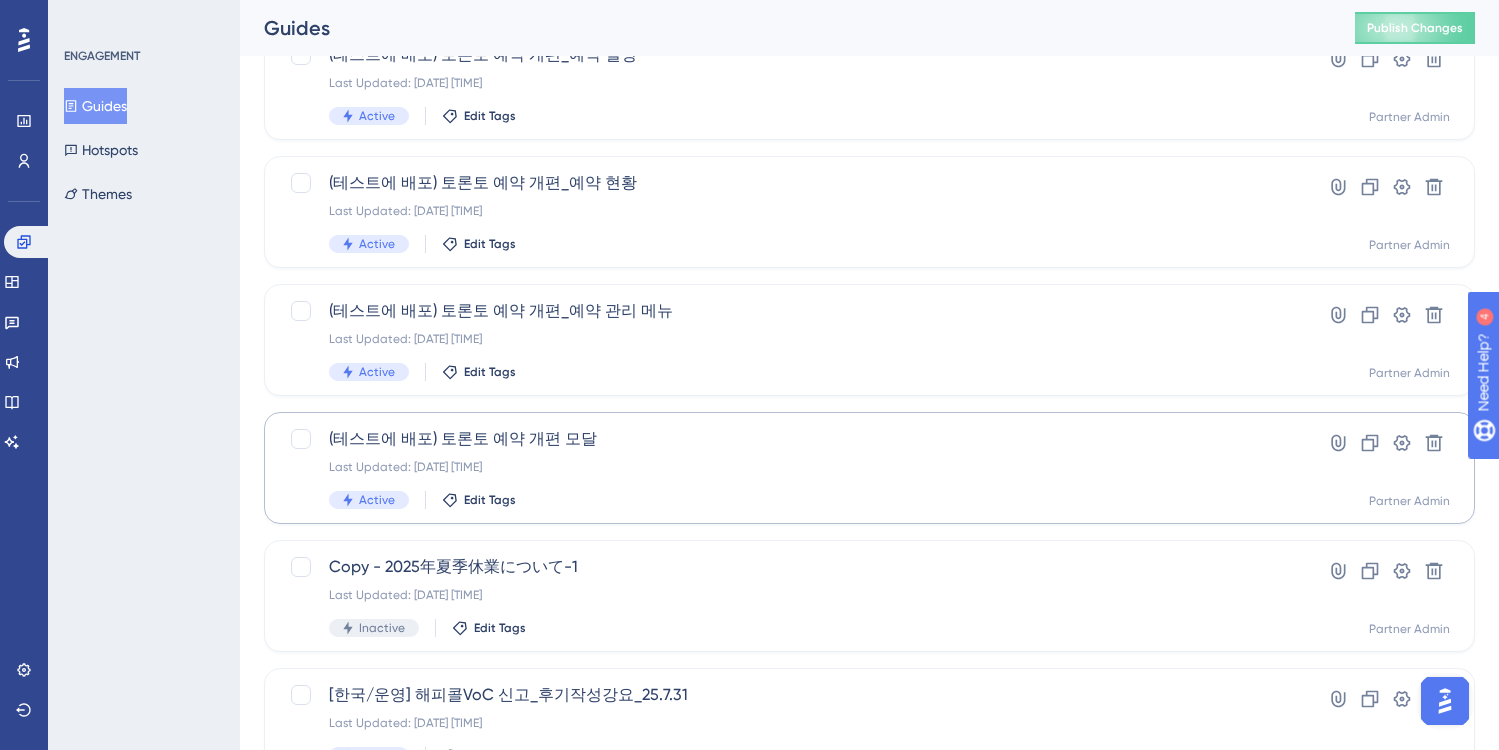 scroll, scrollTop: 0, scrollLeft: 0, axis: both 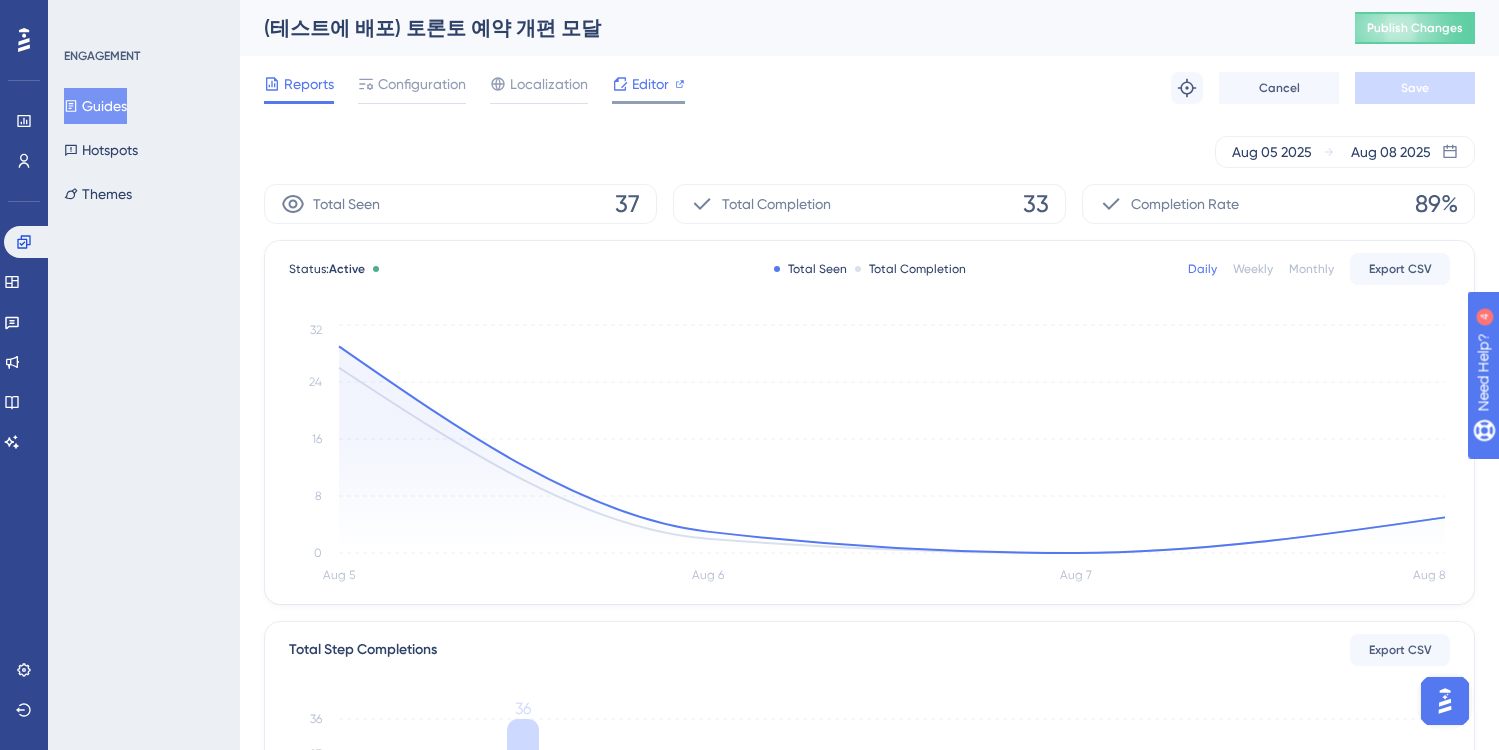 click on "Editor" at bounding box center [650, 84] 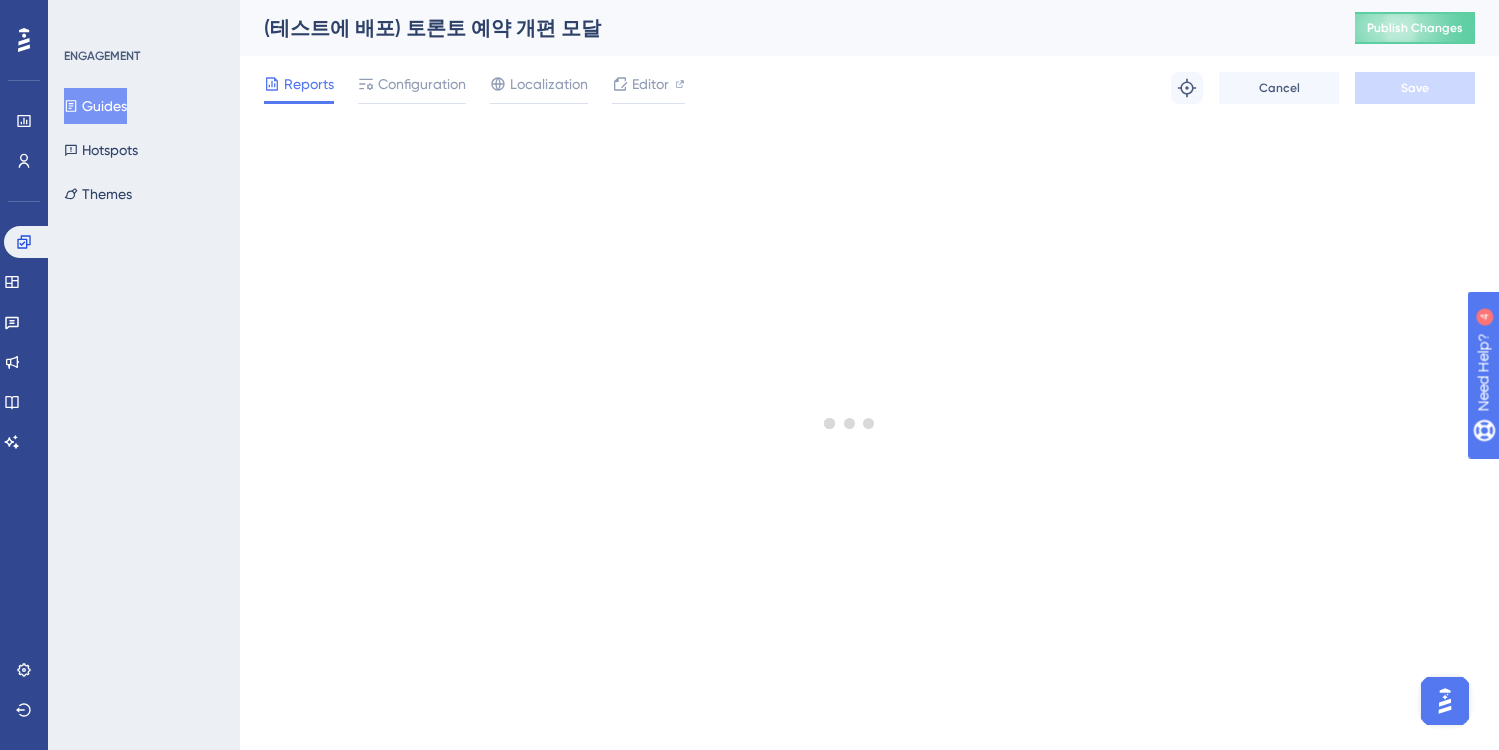 click on "Guides" at bounding box center (95, 106) 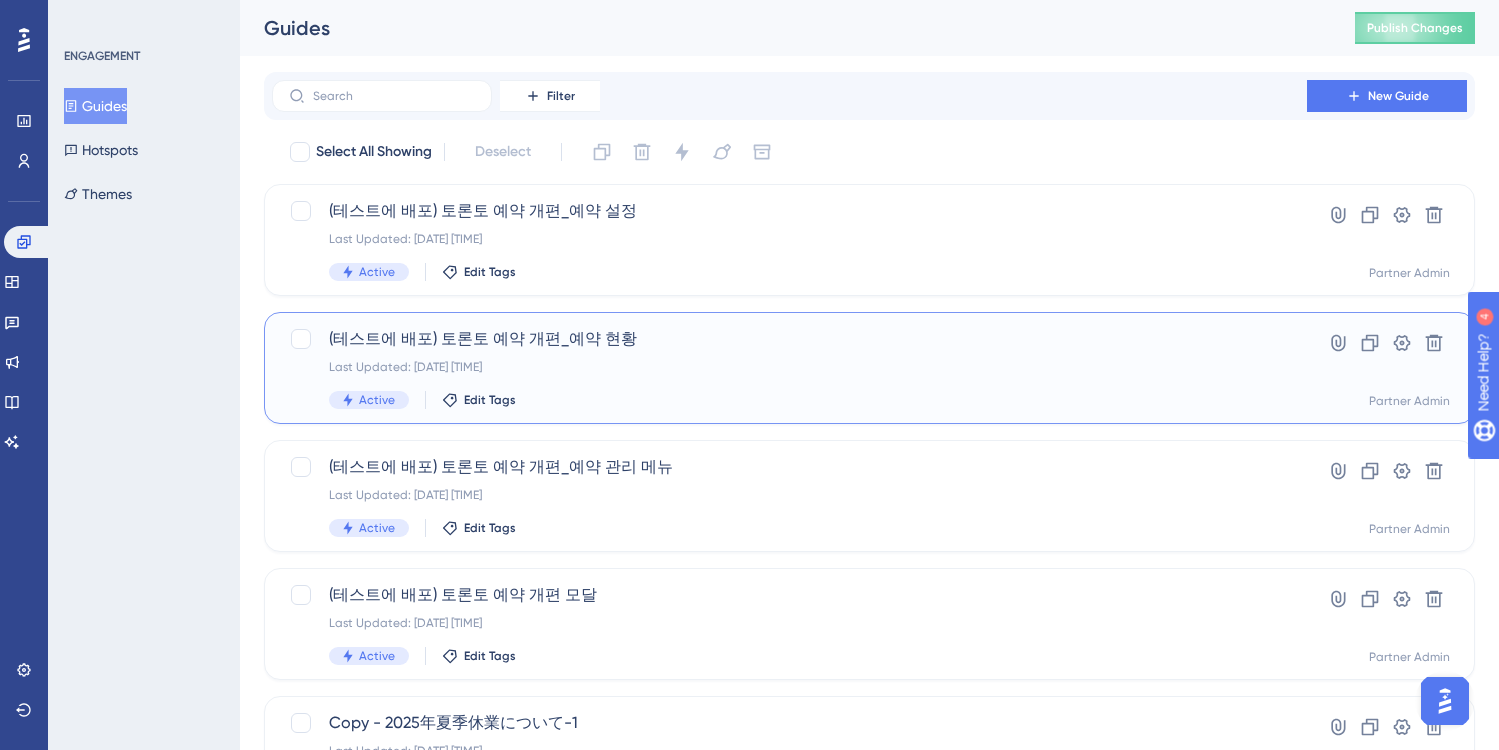 click on "Last Updated: 2025년 8월 08일 오후 04:03" at bounding box center (789, 367) 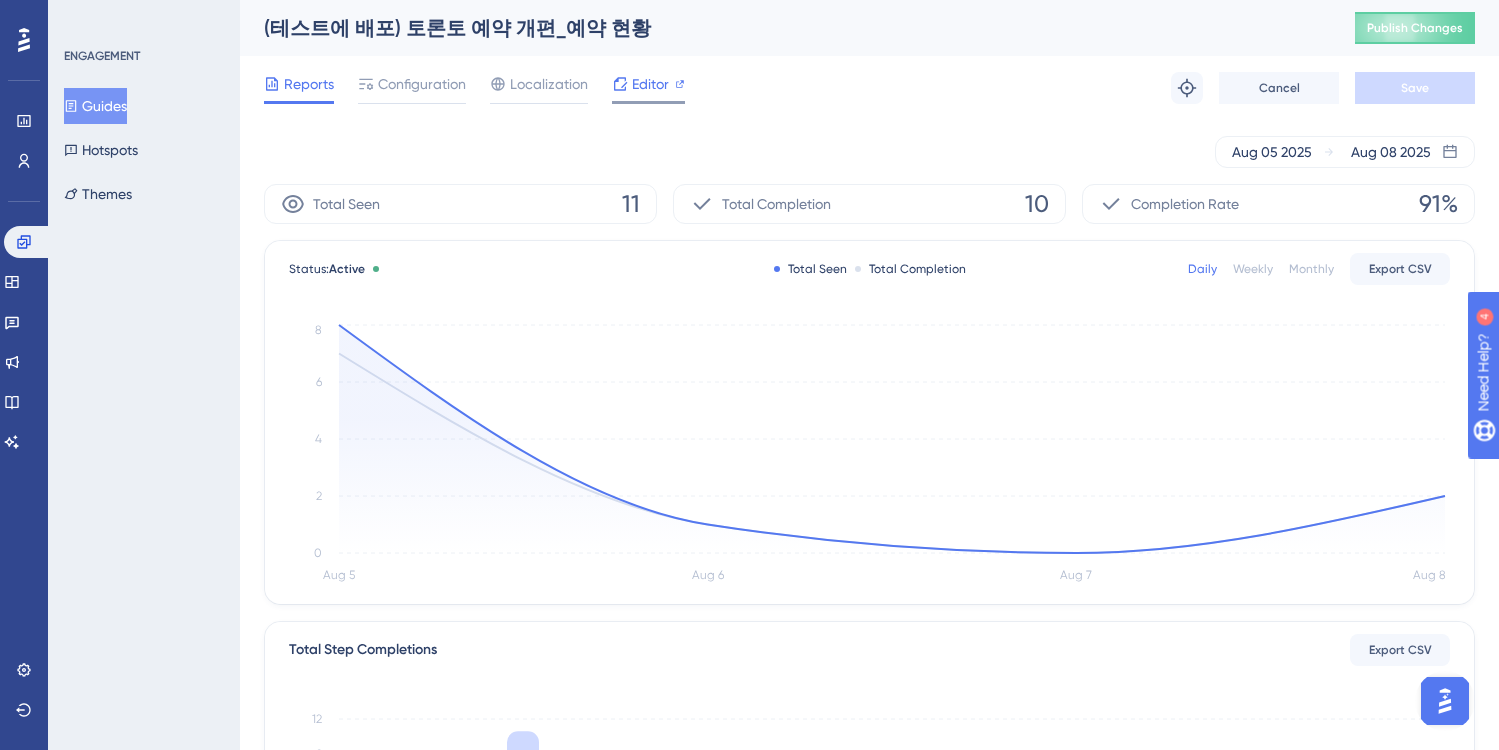 click on "Editor" at bounding box center (650, 84) 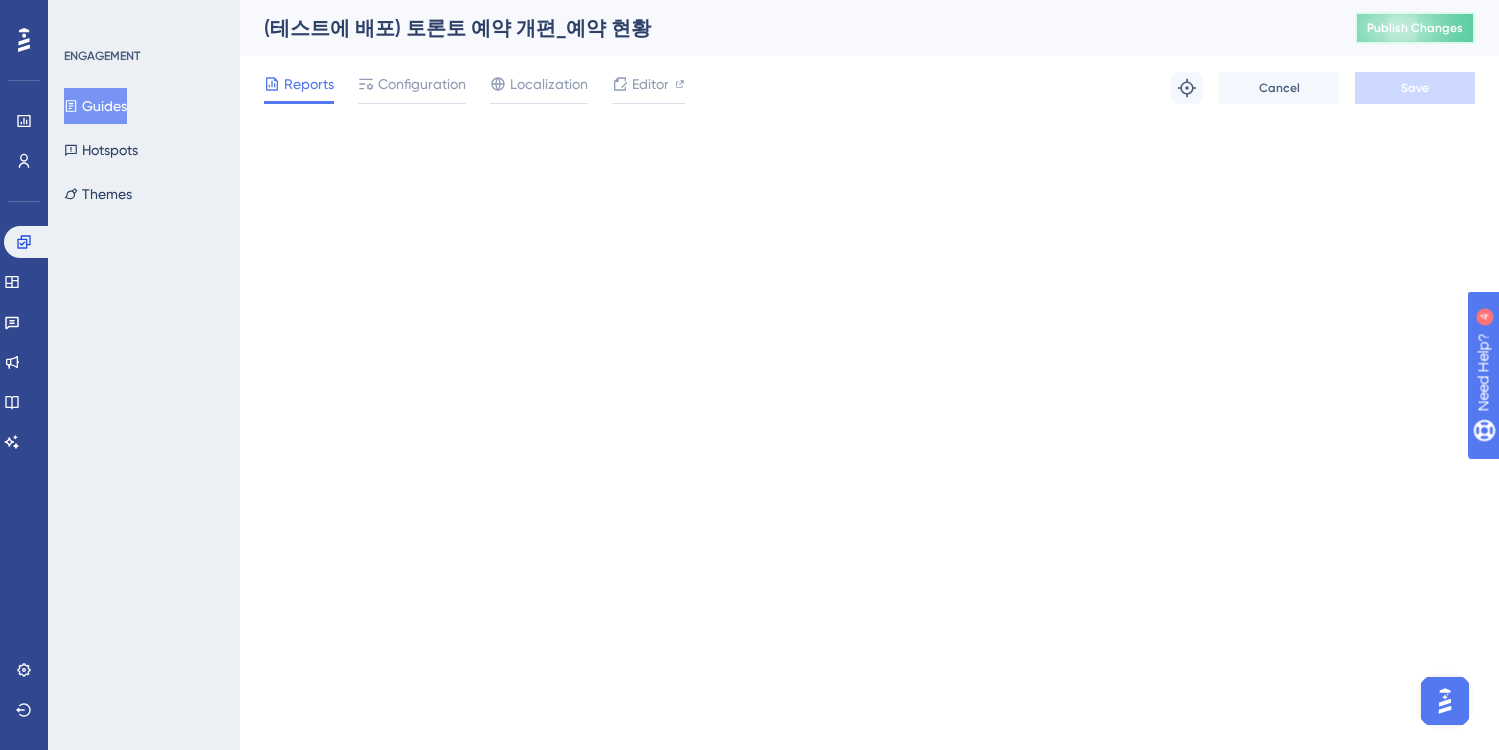 click on "Publish Changes" at bounding box center (1415, 28) 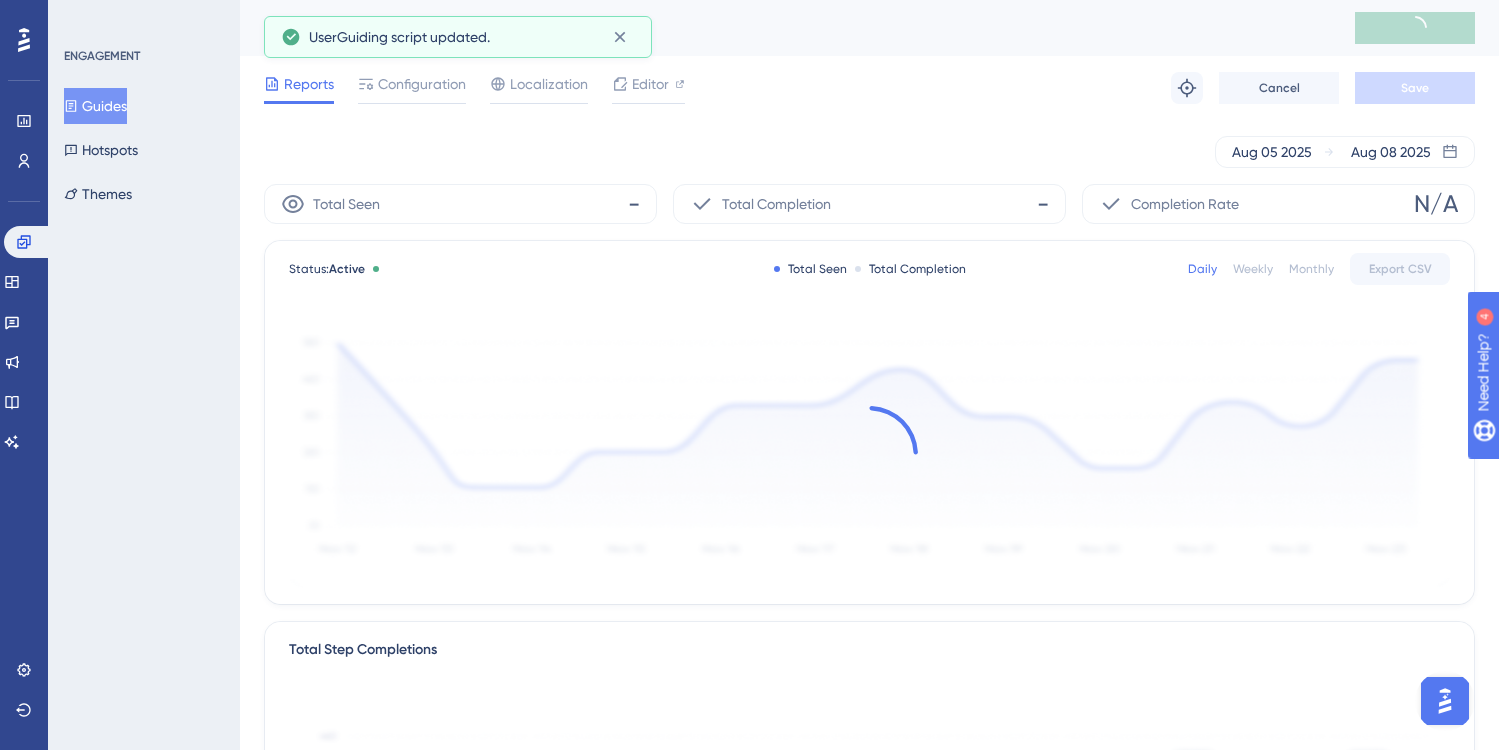 click on "Guides" at bounding box center (95, 106) 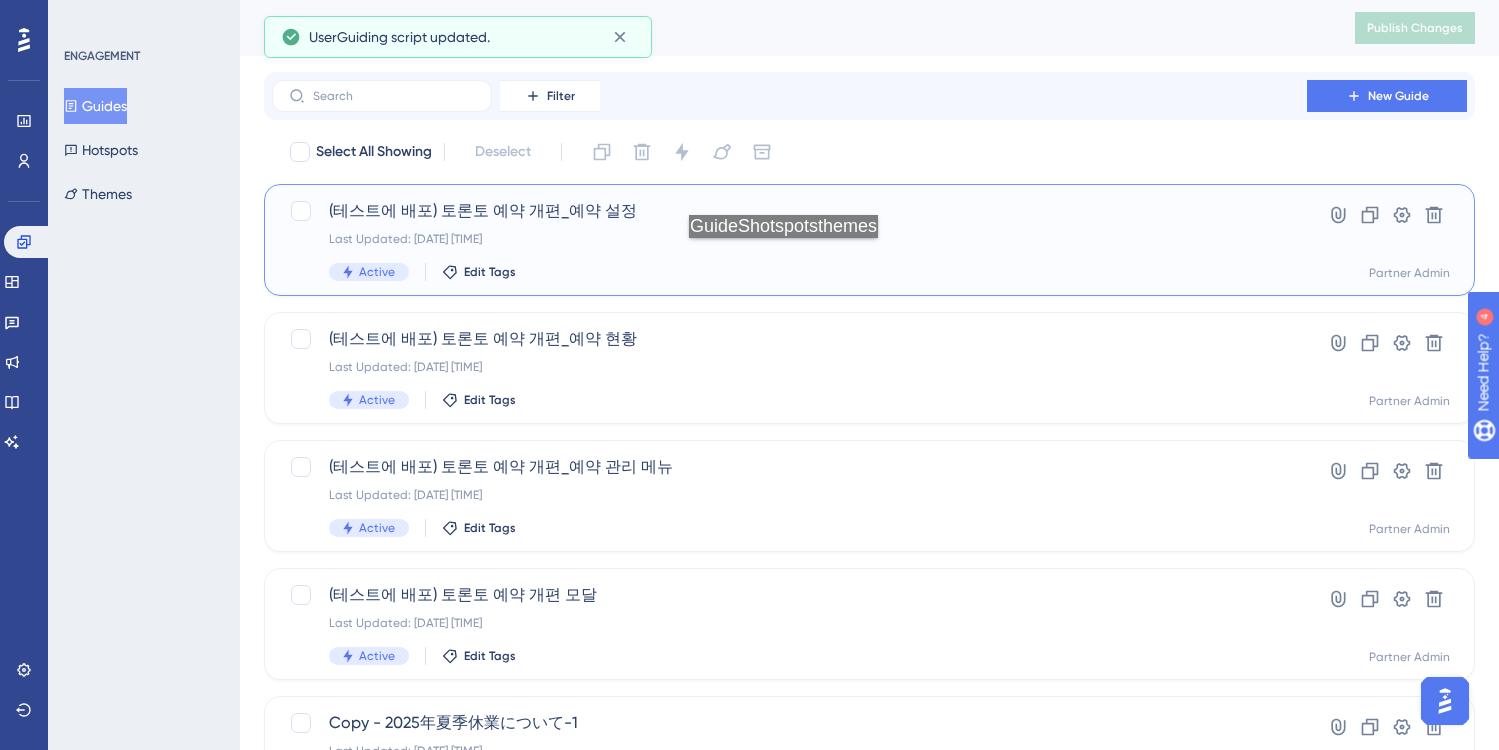 click on "(테스트에 배포) 토론토 예약 개편_예약 설정 Last Updated: 2025년 8월 08일 오후 04:01 Active Edit Tags" at bounding box center (789, 240) 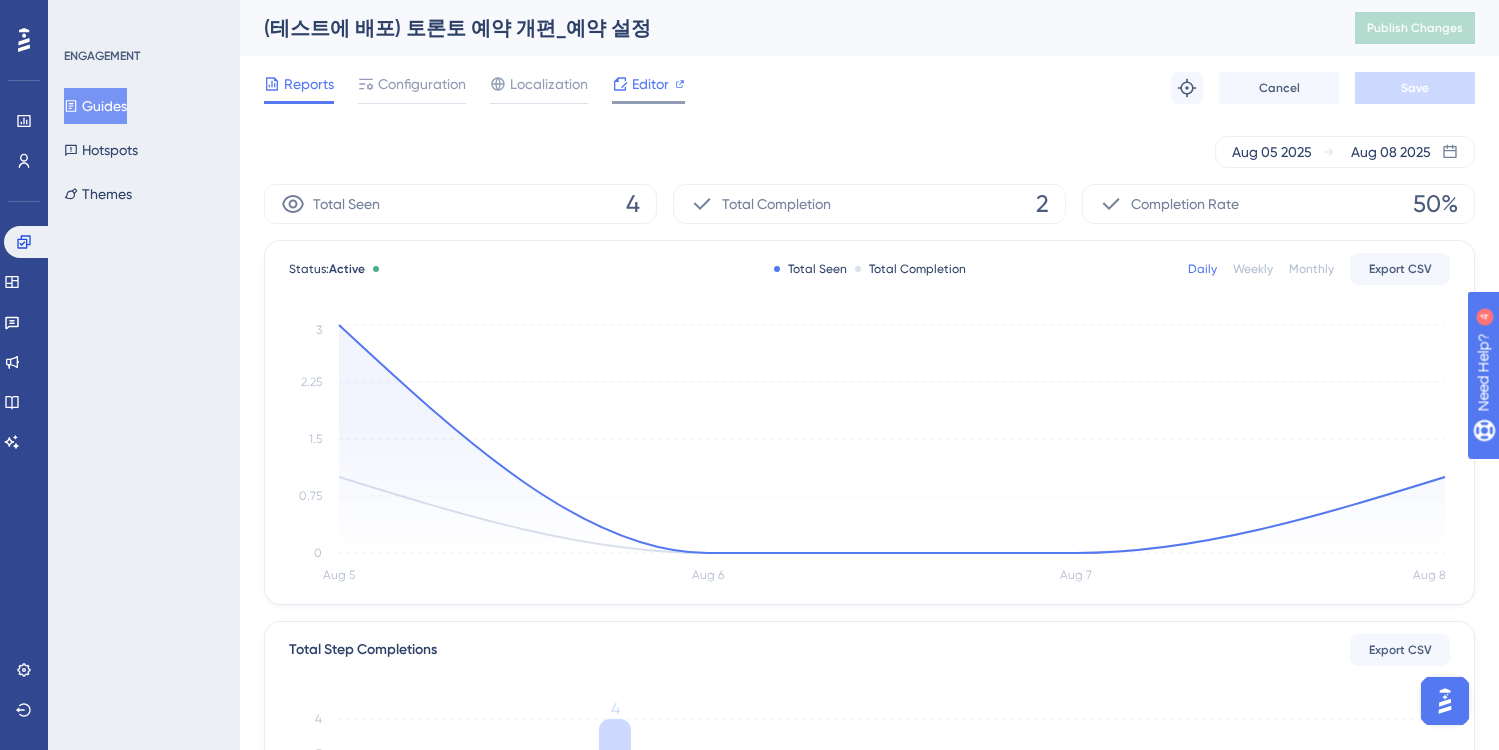 click on "Editor" at bounding box center (650, 84) 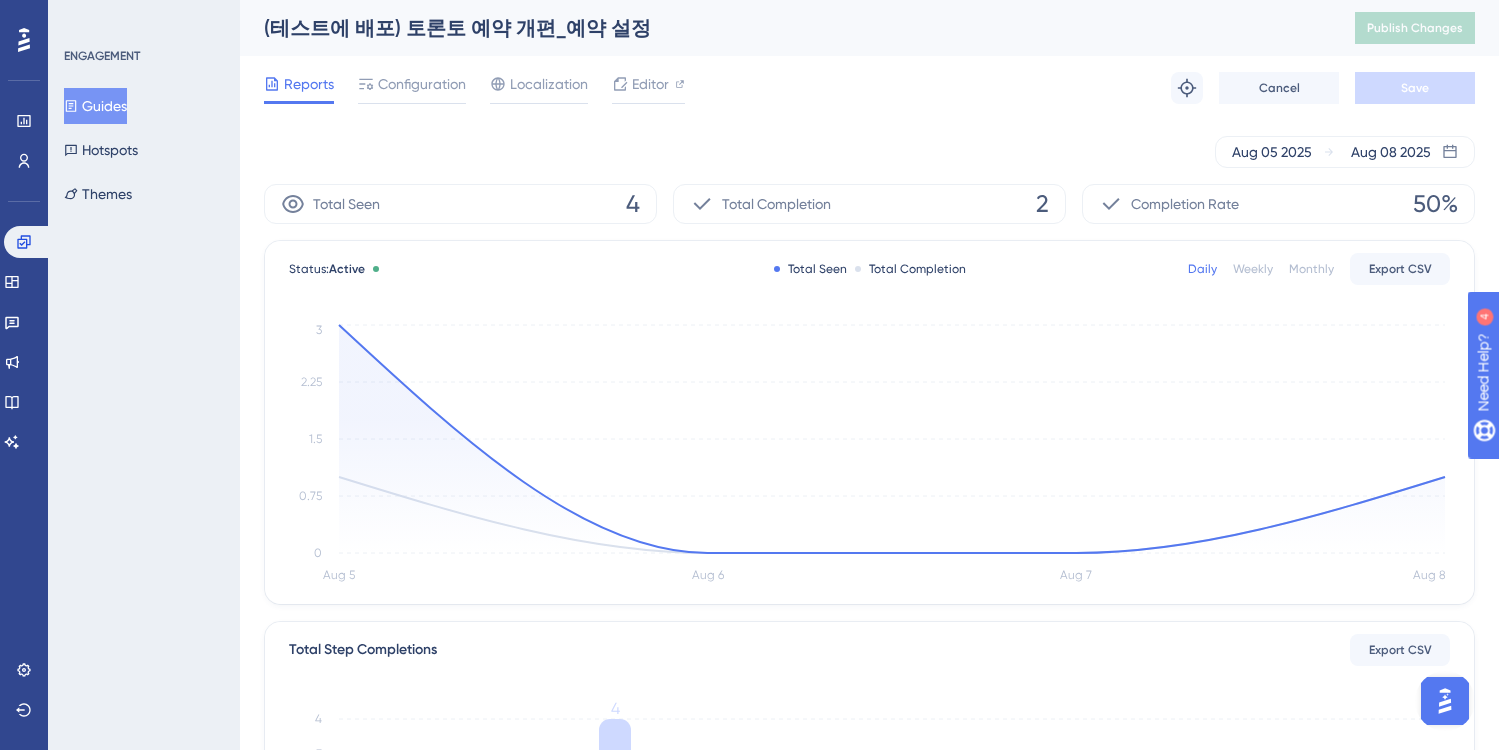 click on "Guides" at bounding box center (95, 106) 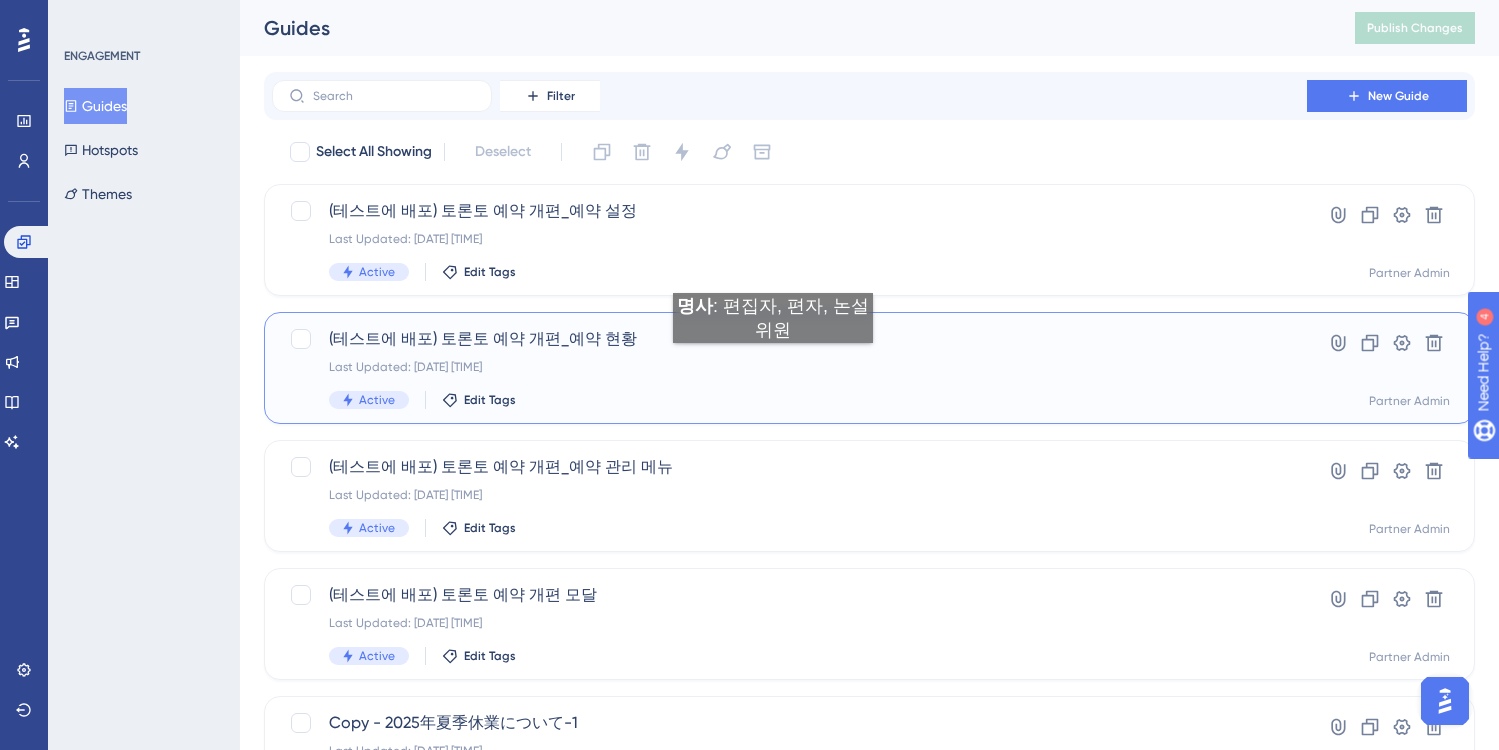 click on "Last Updated: 2025년 8월 08일 오후 04:19" at bounding box center (789, 367) 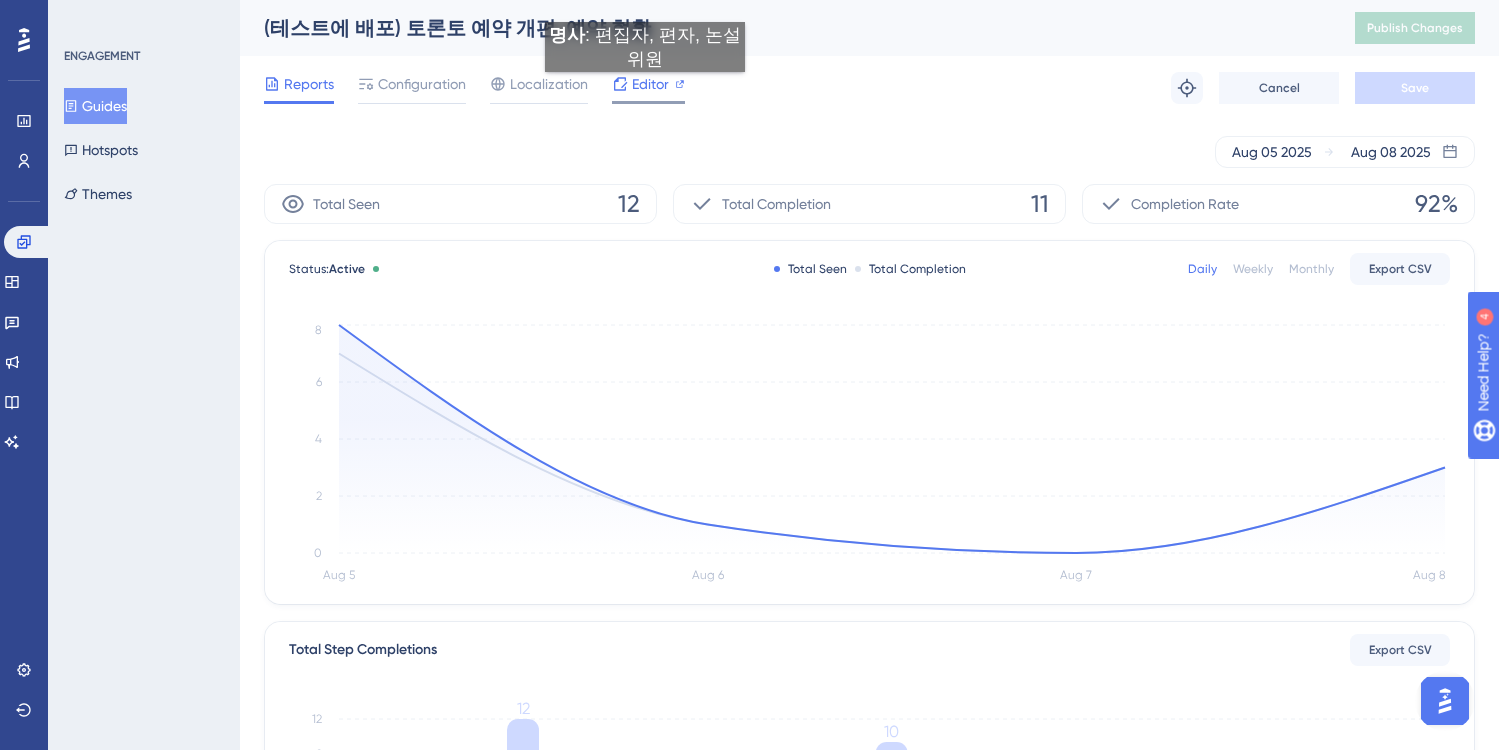 click on "Editor" at bounding box center [650, 84] 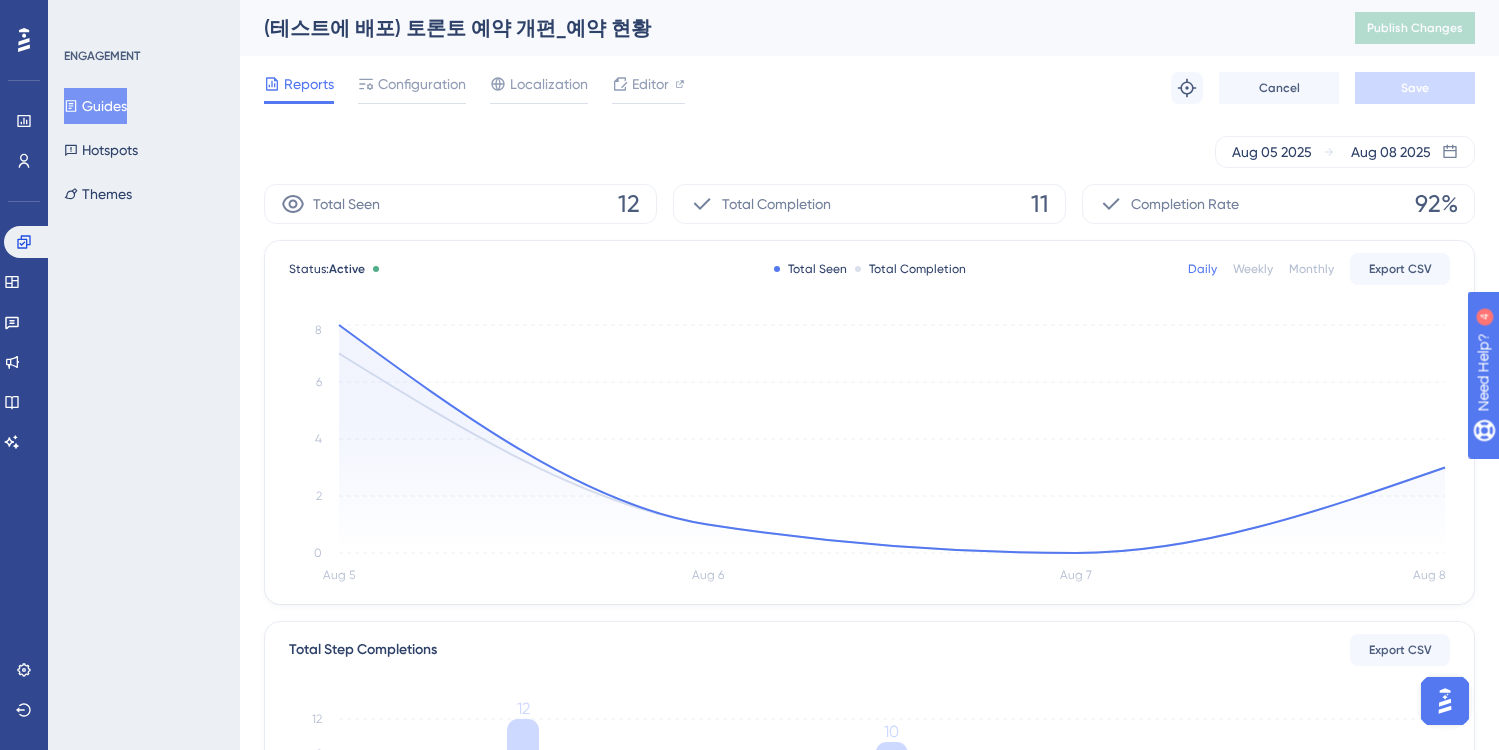 click on "Guides" at bounding box center [95, 106] 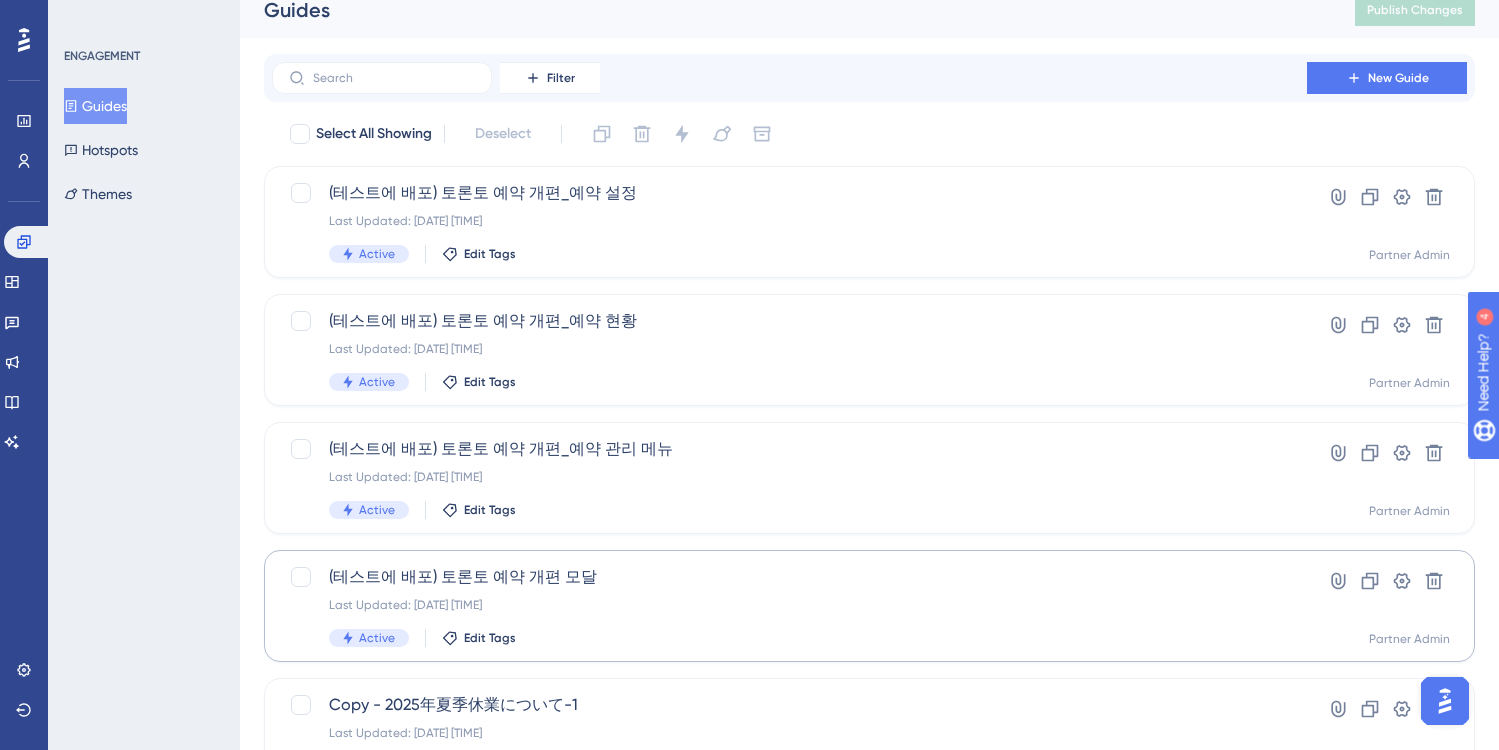 scroll, scrollTop: 20, scrollLeft: 0, axis: vertical 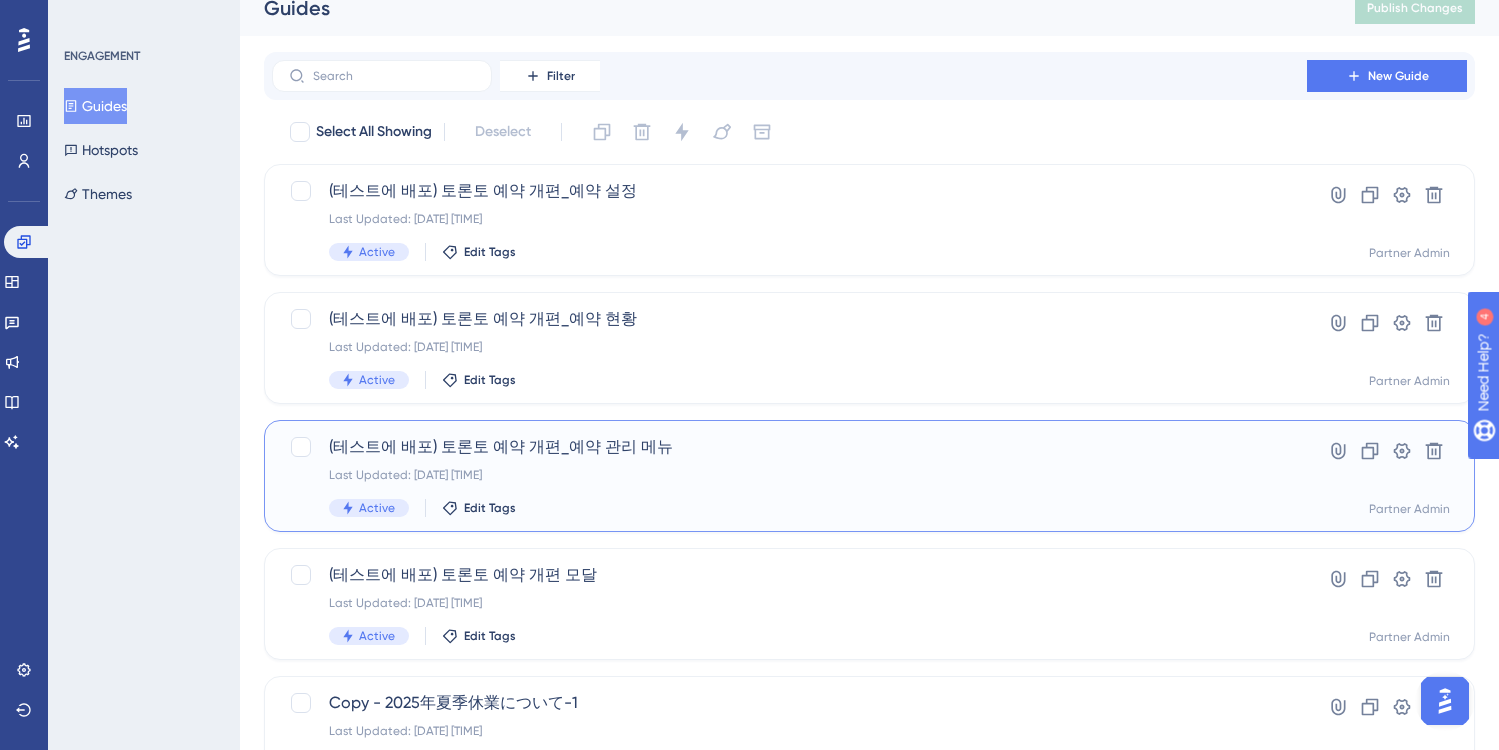 click on "Last Updated: 2025년 8월 08일 오후 04:16" at bounding box center (789, 475) 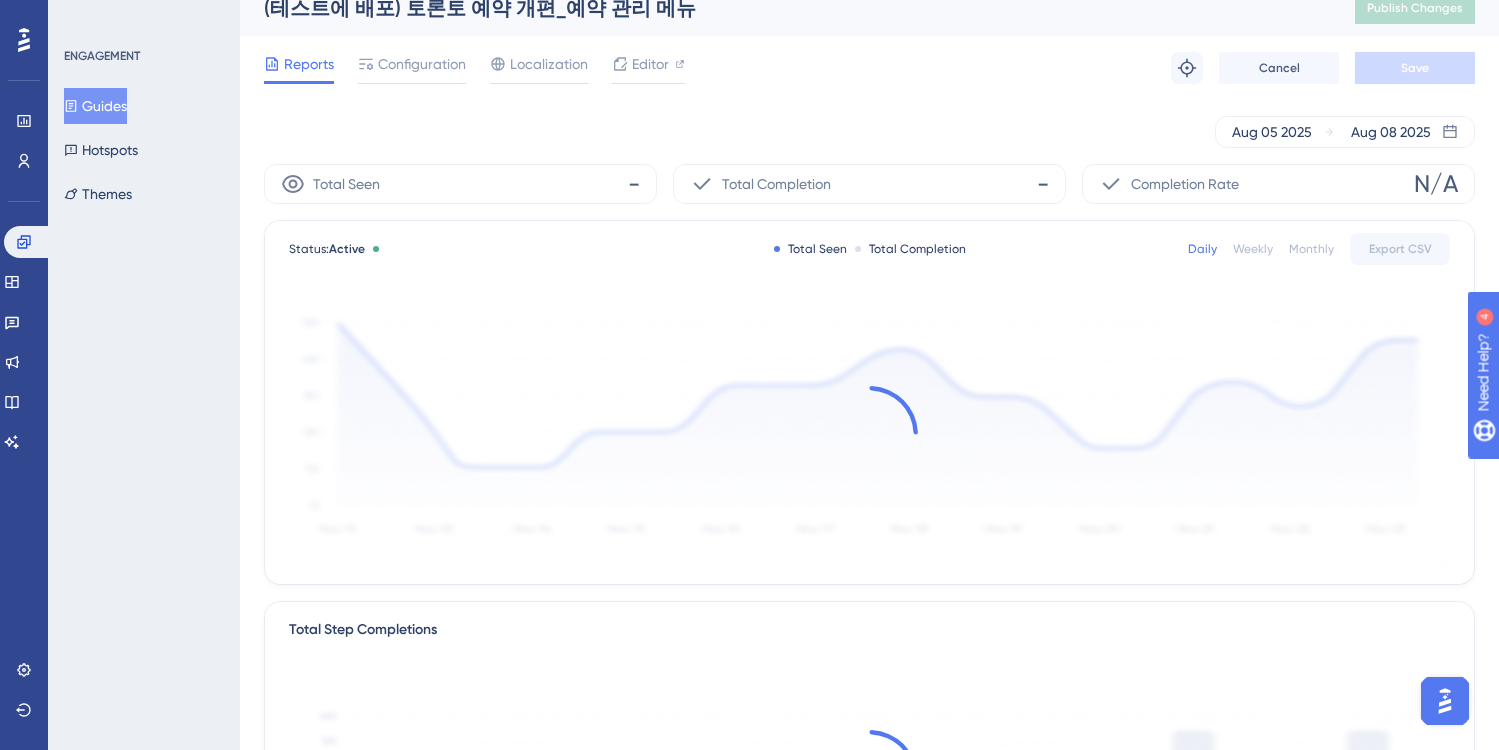 scroll, scrollTop: 0, scrollLeft: 0, axis: both 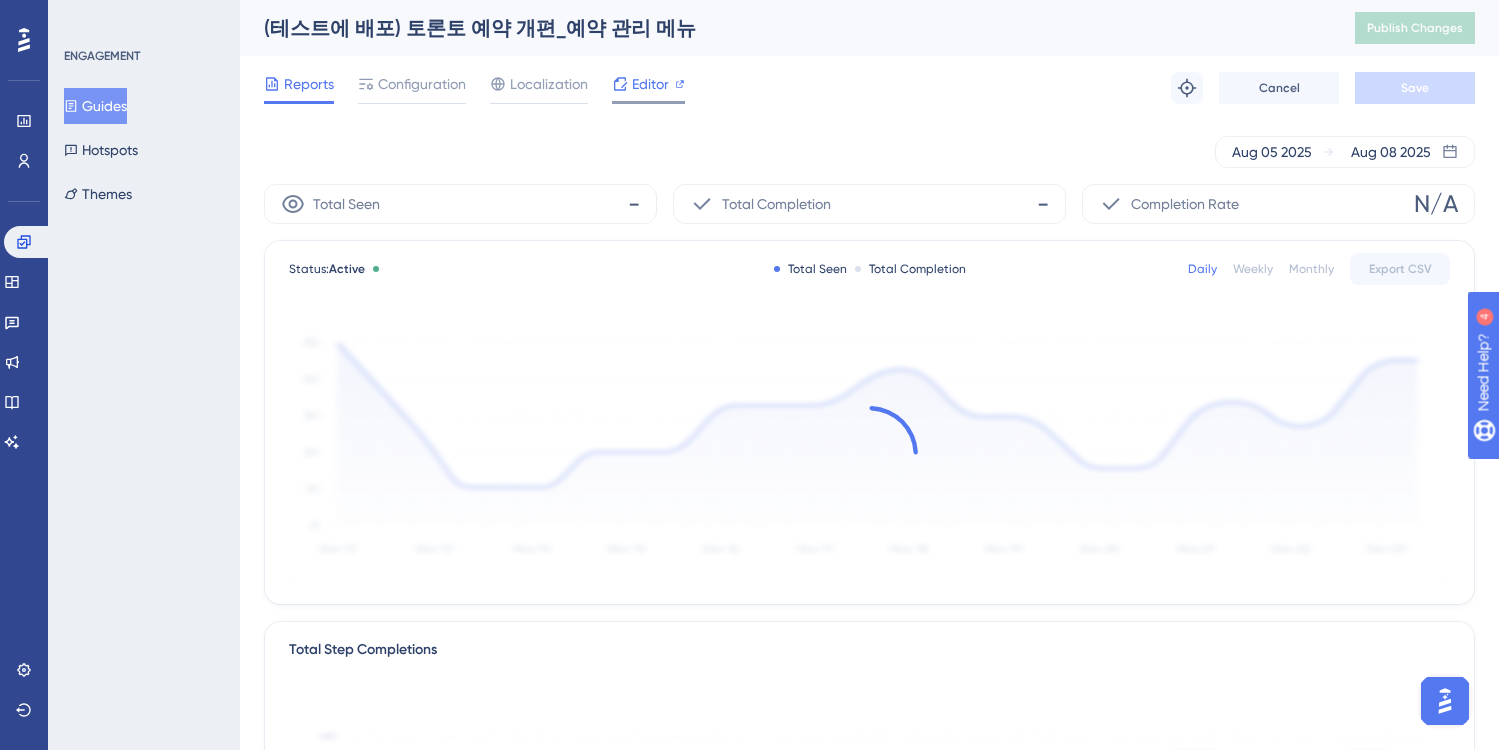 click on "Editor" at bounding box center (650, 84) 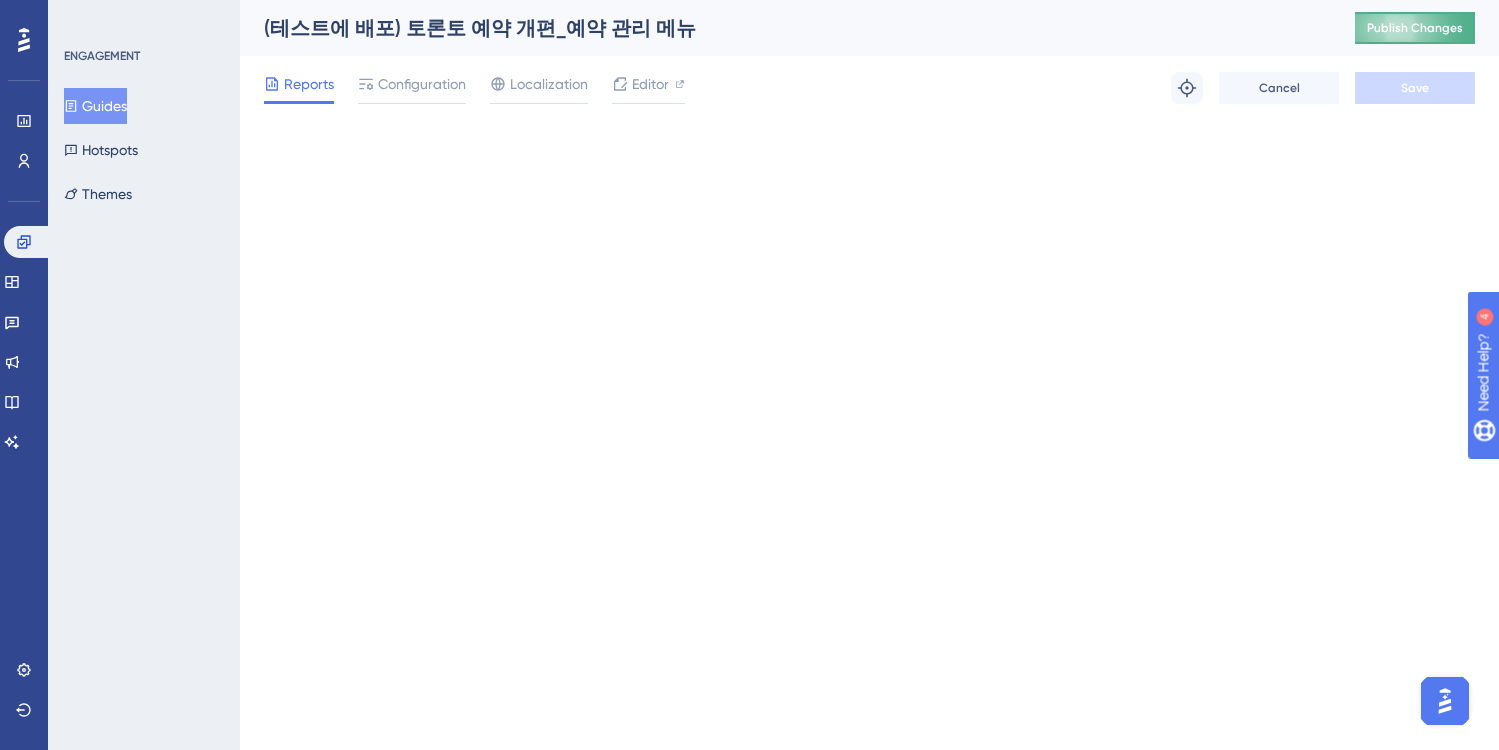 click on "Publish Changes" at bounding box center [1415, 28] 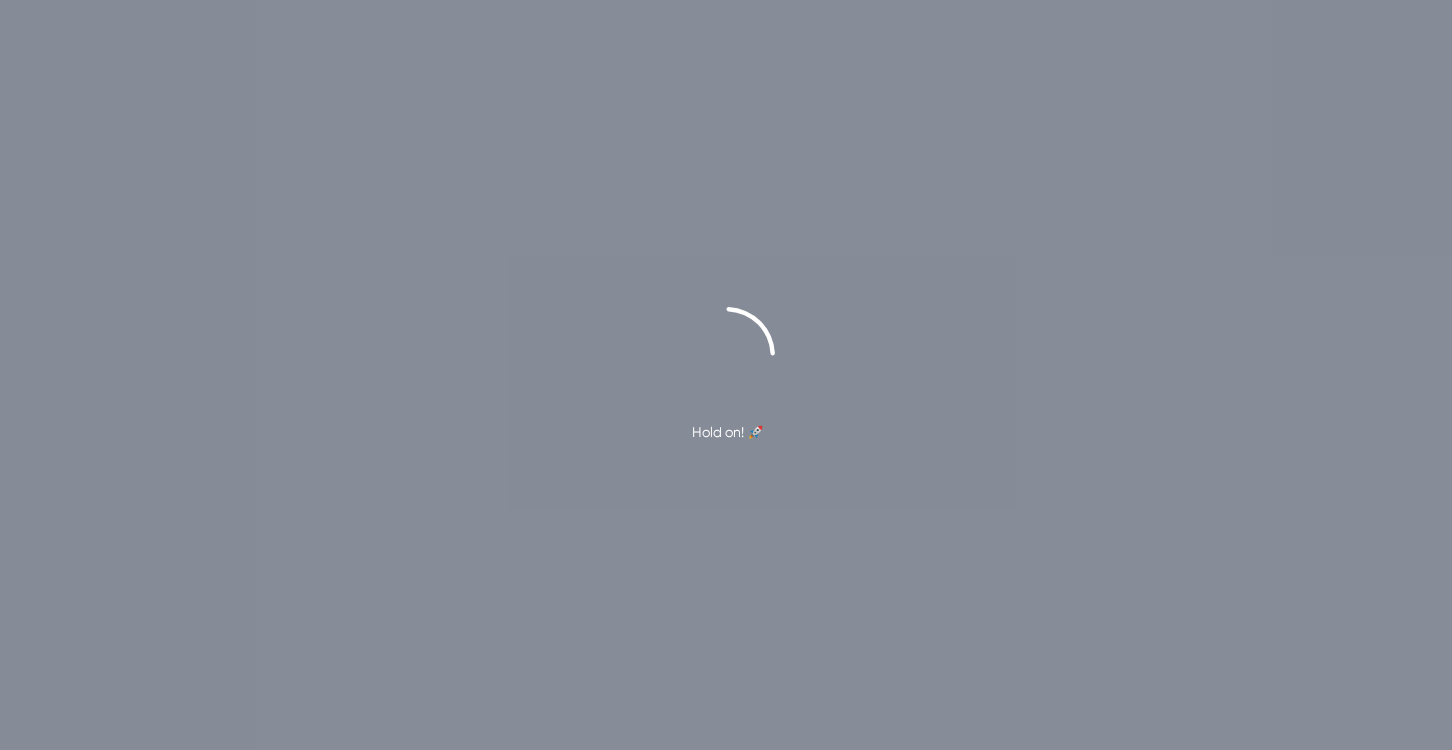 scroll, scrollTop: 0, scrollLeft: 0, axis: both 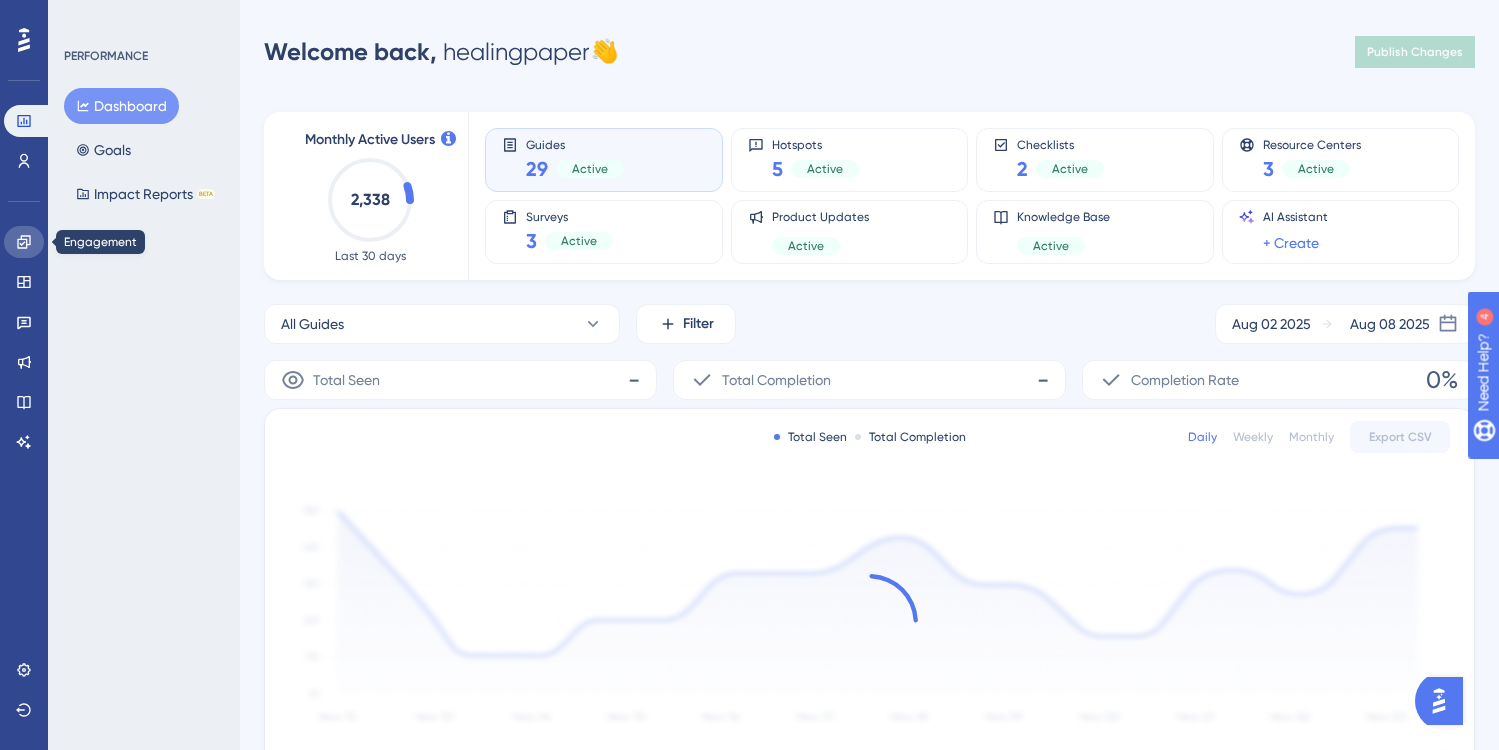 click 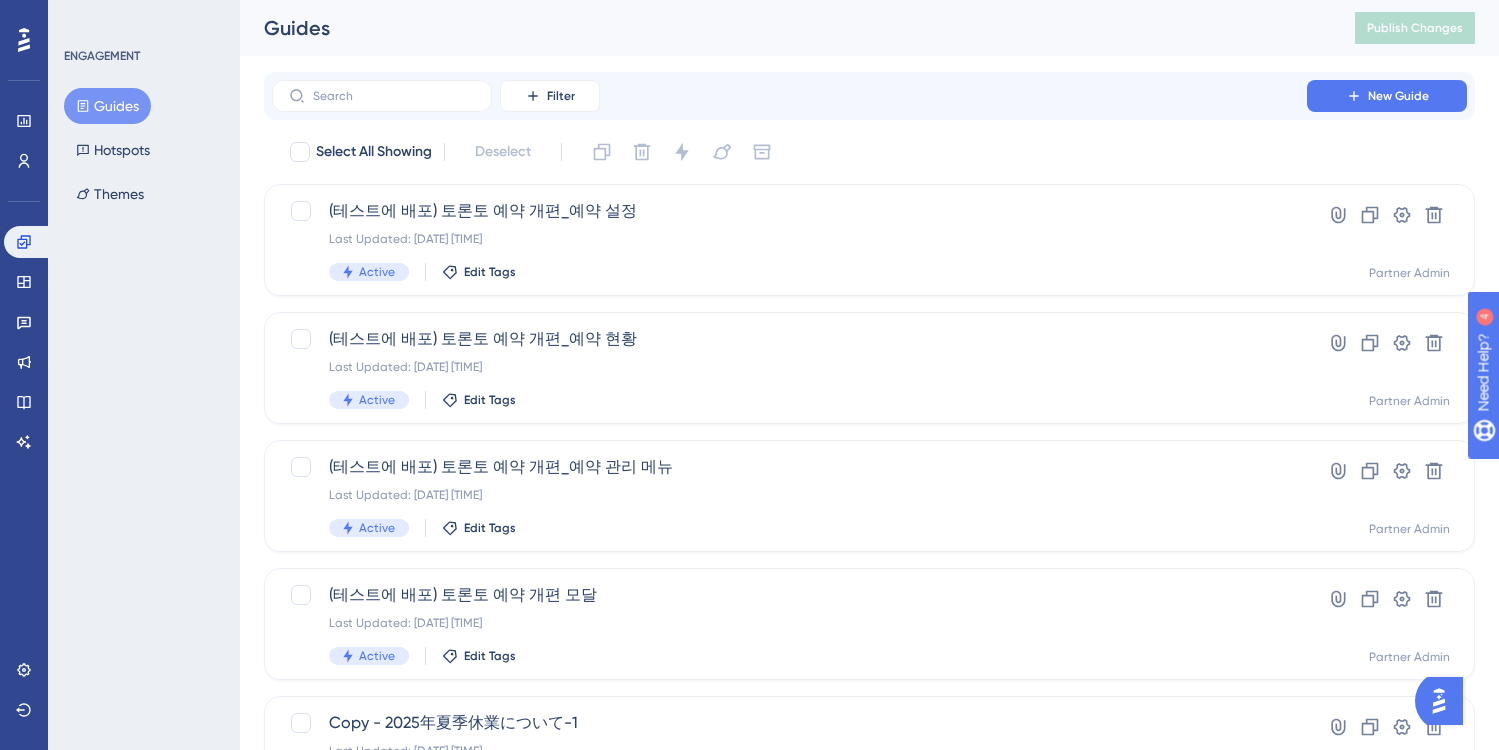 click on "Guides" at bounding box center [107, 106] 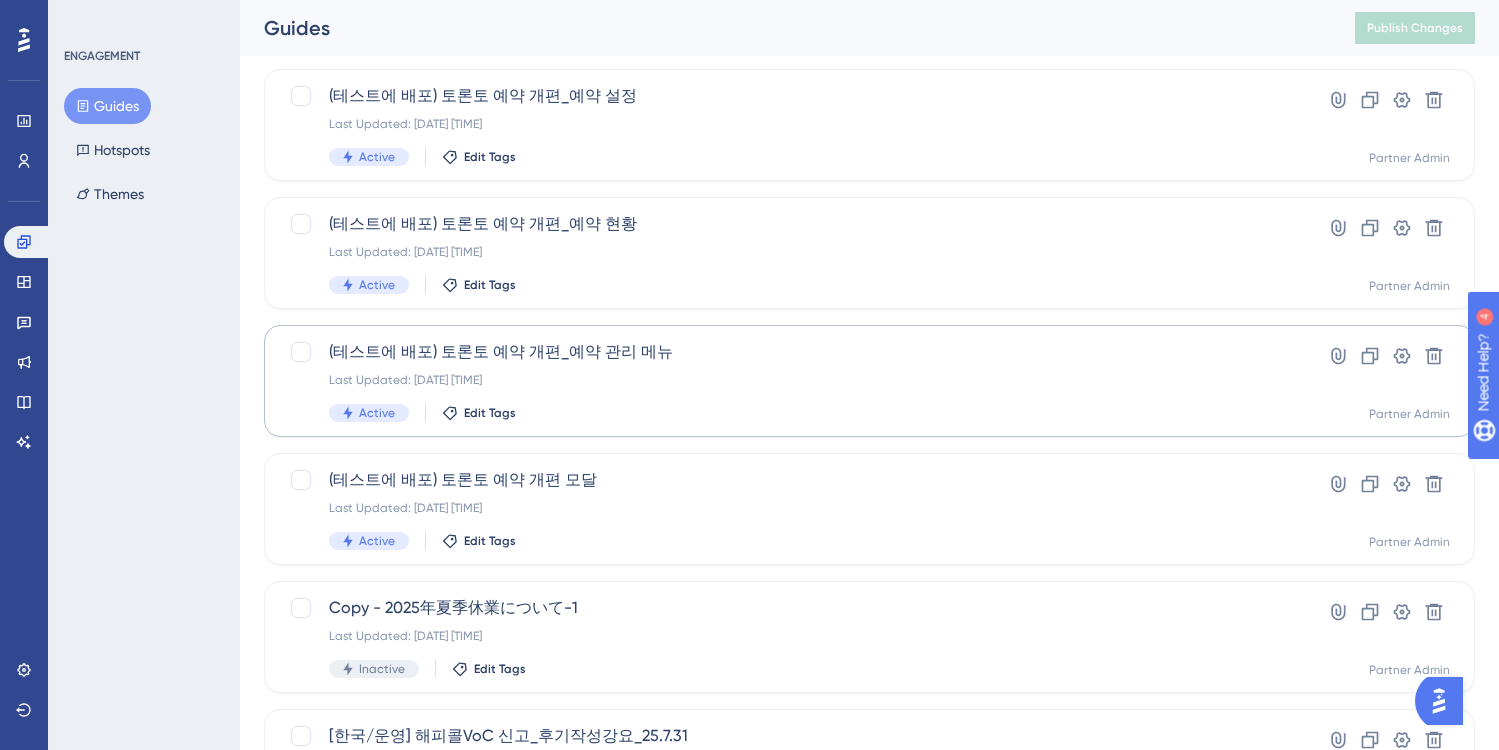 scroll, scrollTop: 132, scrollLeft: 0, axis: vertical 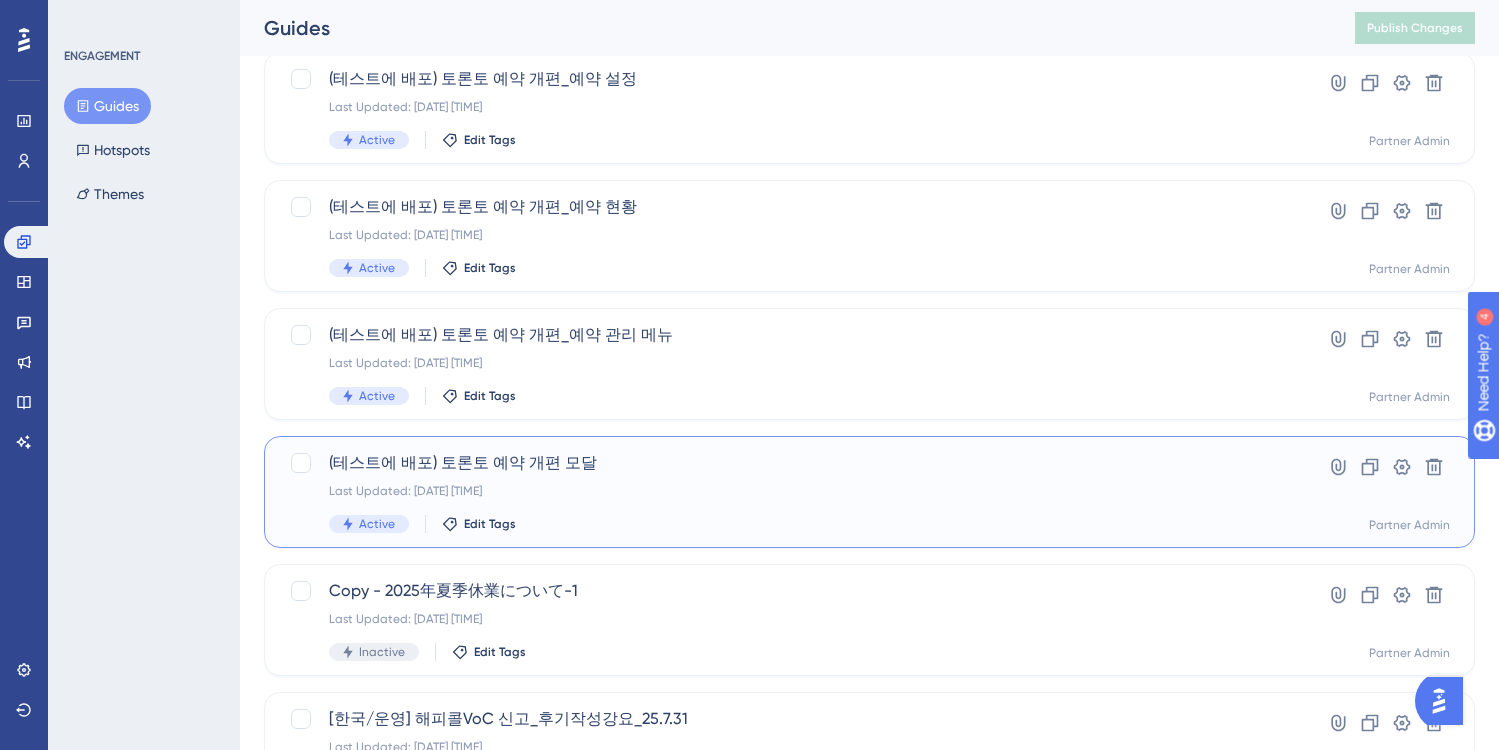 click on "(테스트에 배포) 토론토 예약 개편 모달 Last Updated: 2025년 8월 08일 오후 04:17 Active Edit Tags" at bounding box center (789, 492) 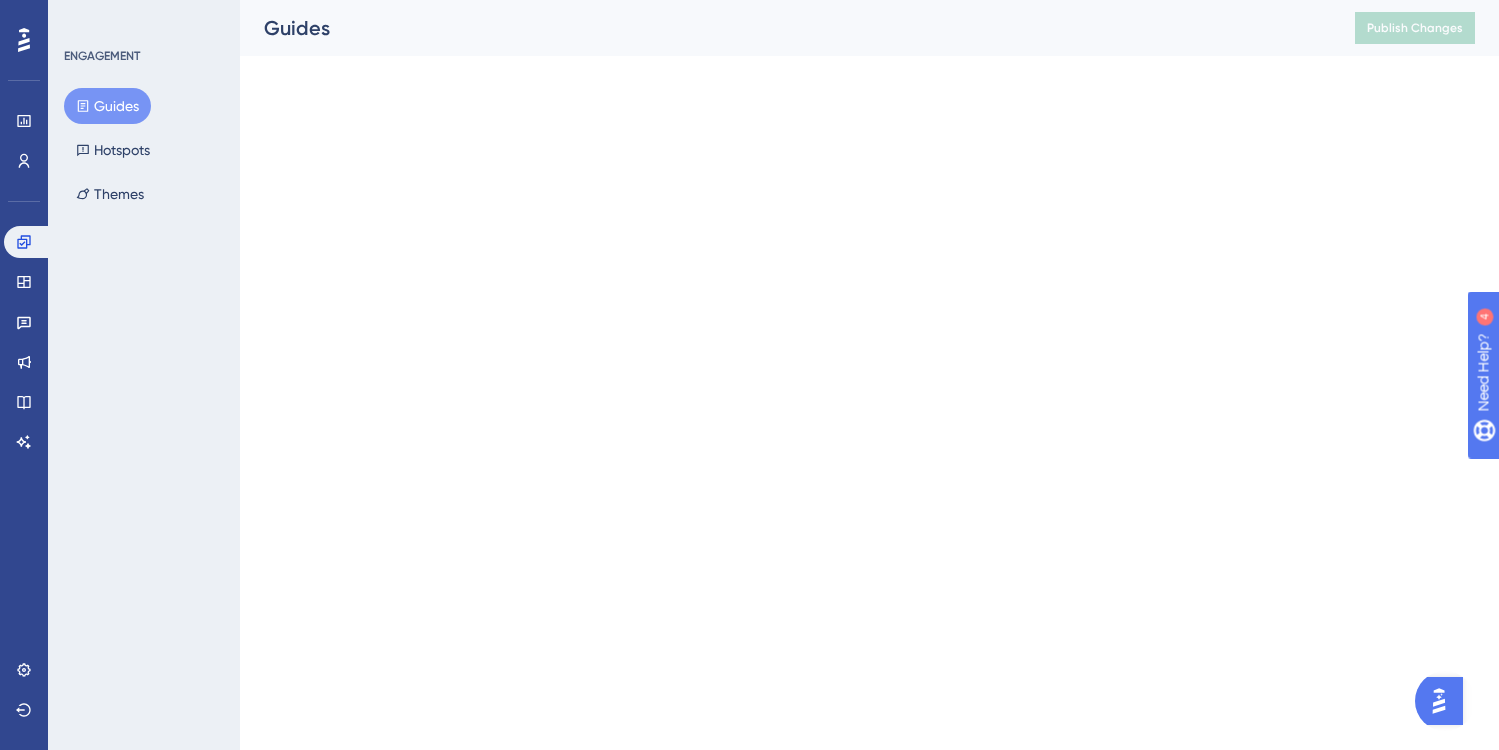 scroll, scrollTop: 0, scrollLeft: 0, axis: both 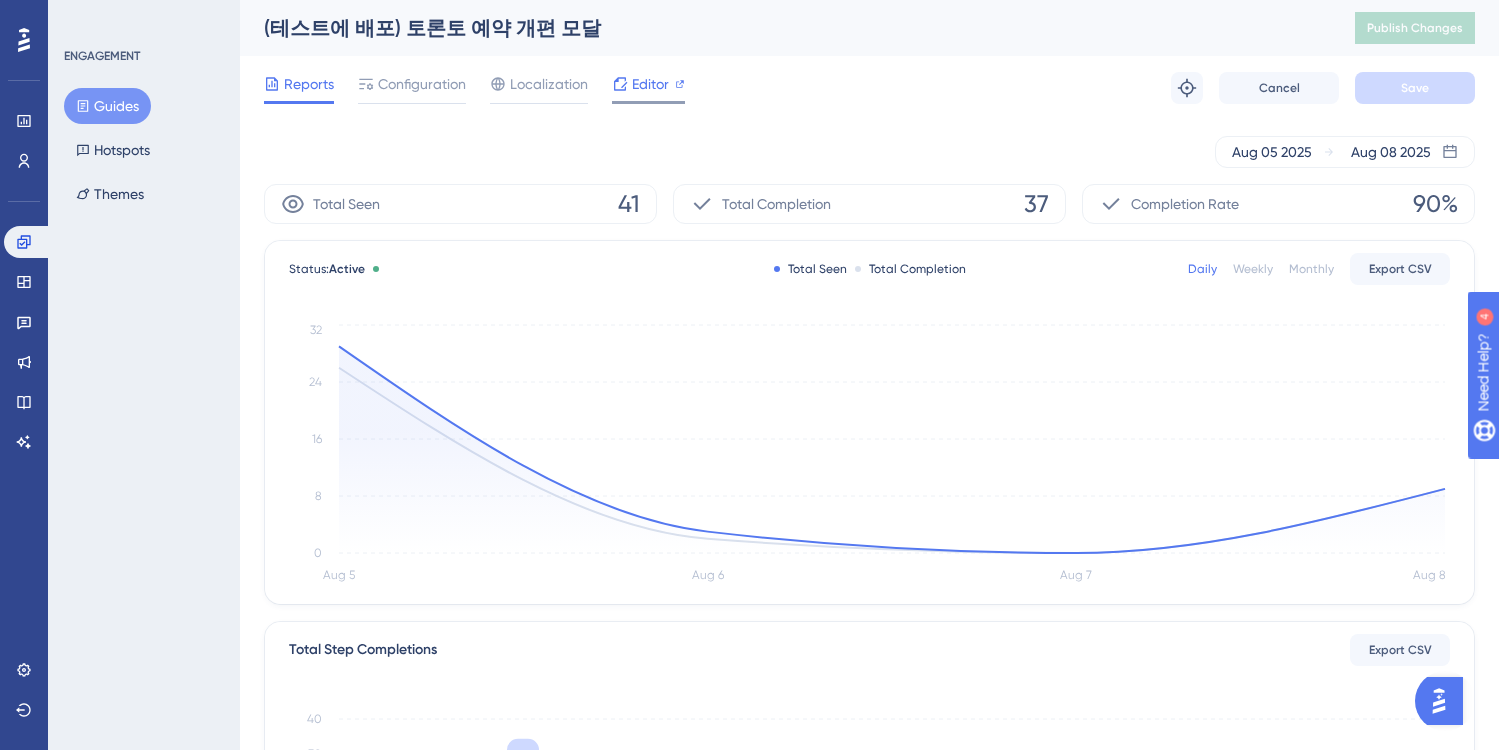 click on "Editor" at bounding box center [650, 84] 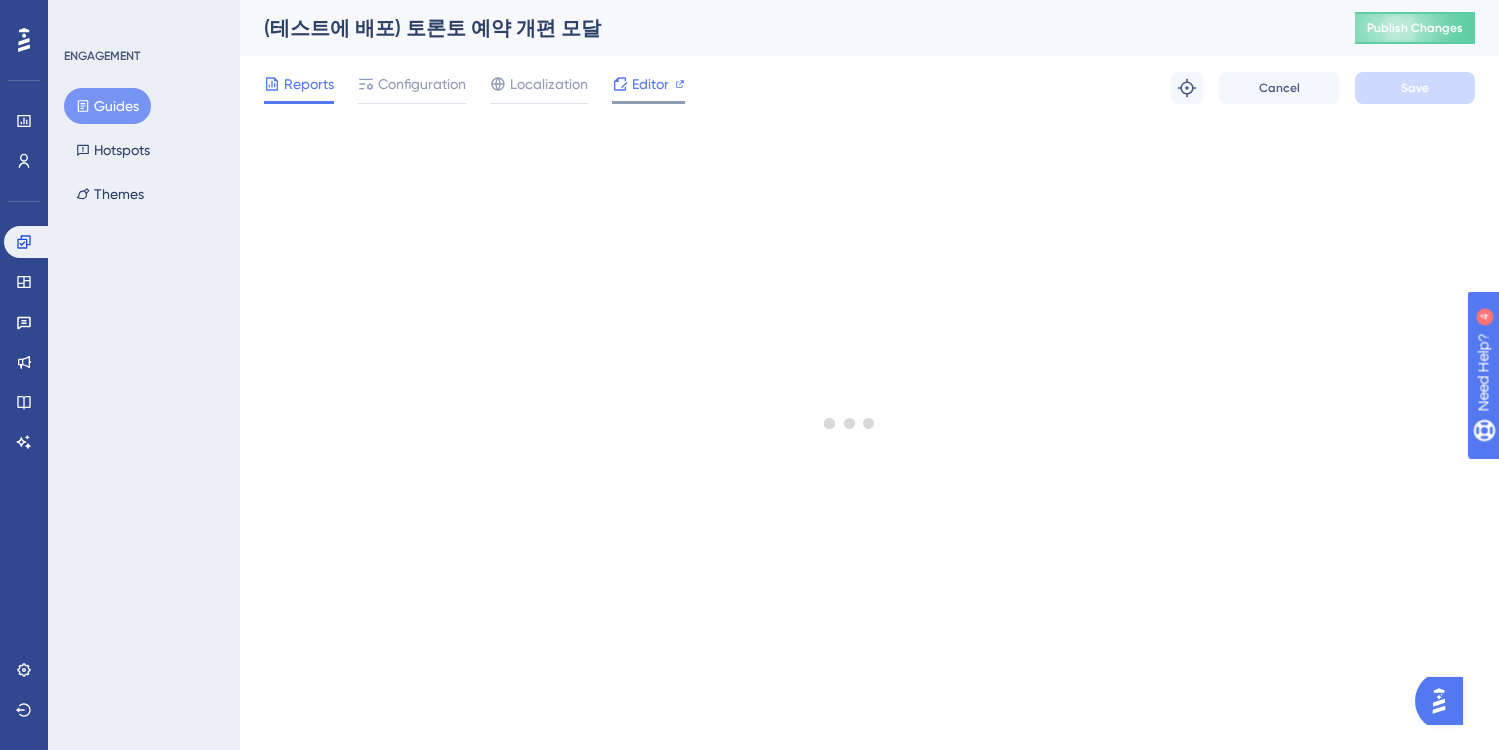 click on "Editor" at bounding box center (650, 84) 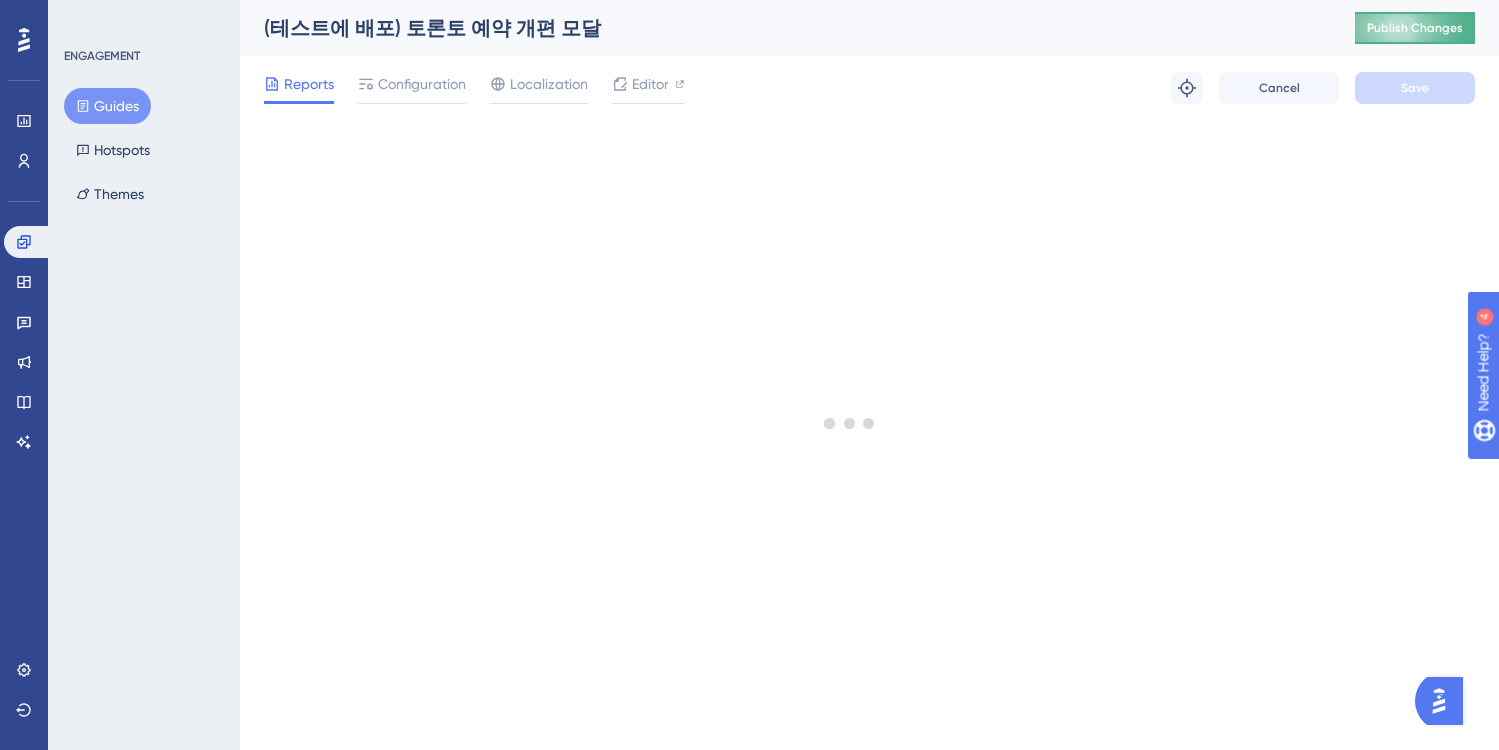 click on "Publish Changes" at bounding box center (1415, 28) 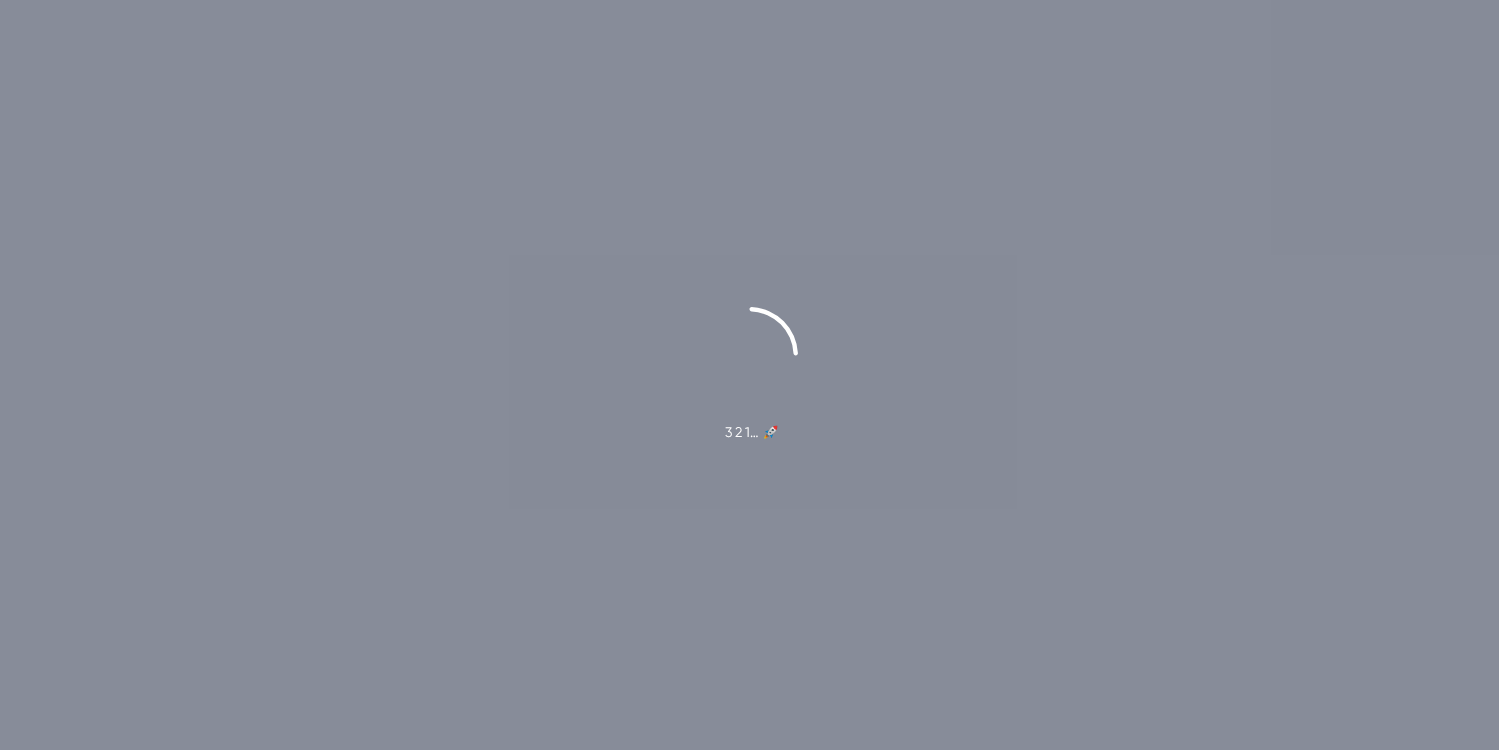 scroll, scrollTop: 0, scrollLeft: 0, axis: both 